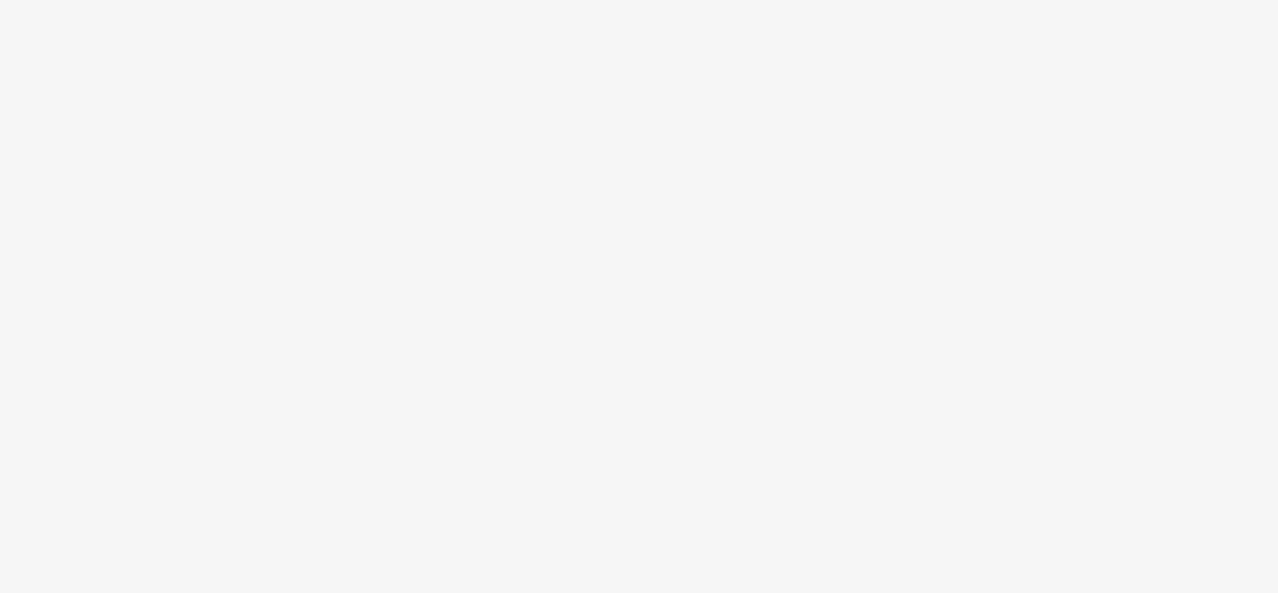 scroll, scrollTop: 0, scrollLeft: 0, axis: both 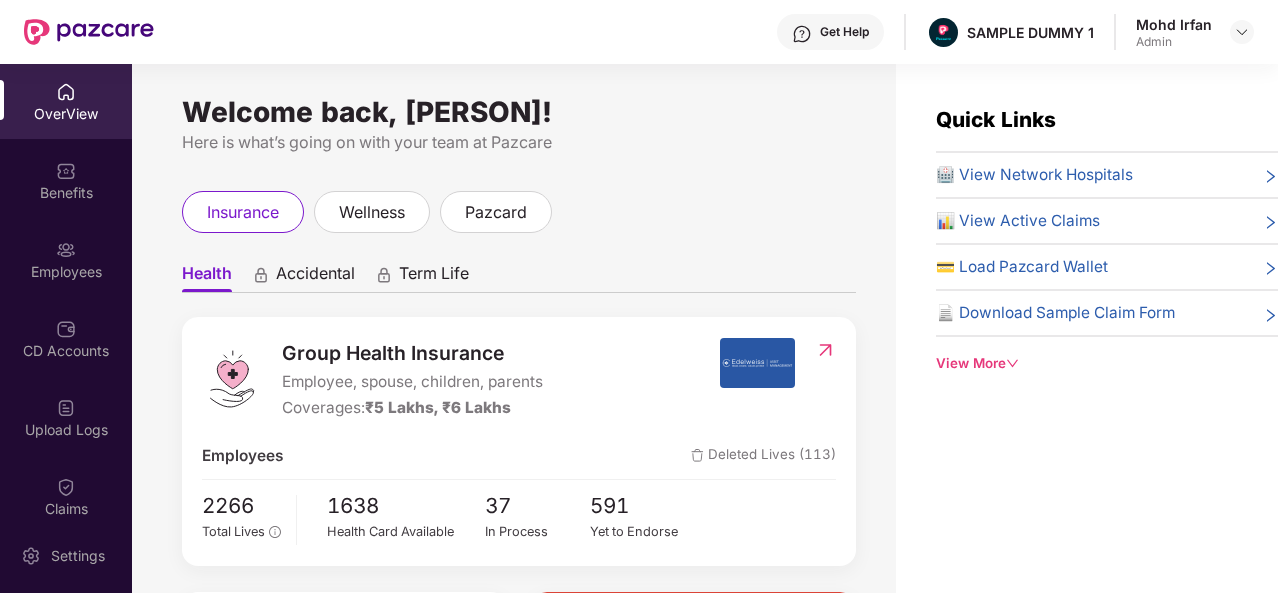 click 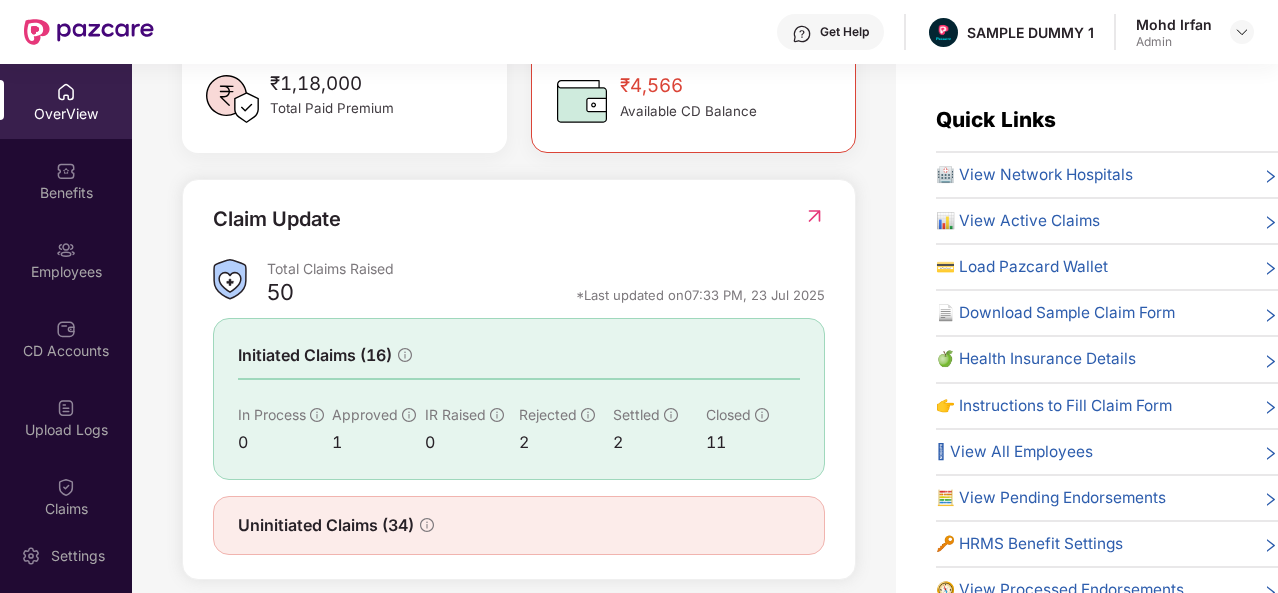 scroll, scrollTop: 647, scrollLeft: 0, axis: vertical 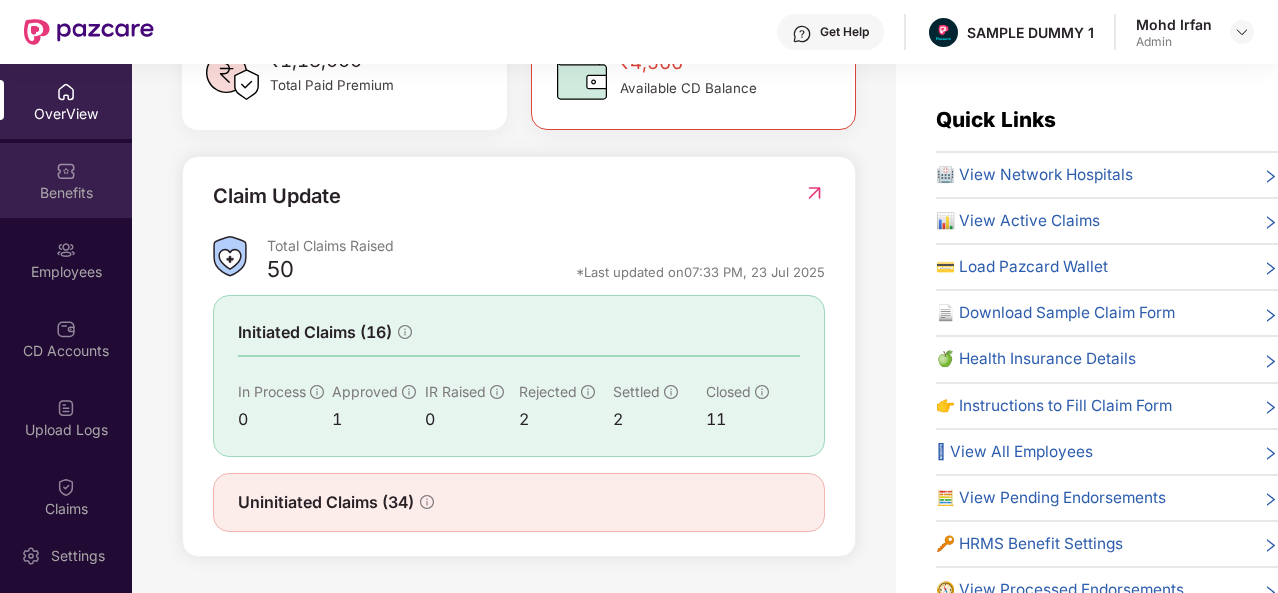 click on "Benefits" at bounding box center (66, 193) 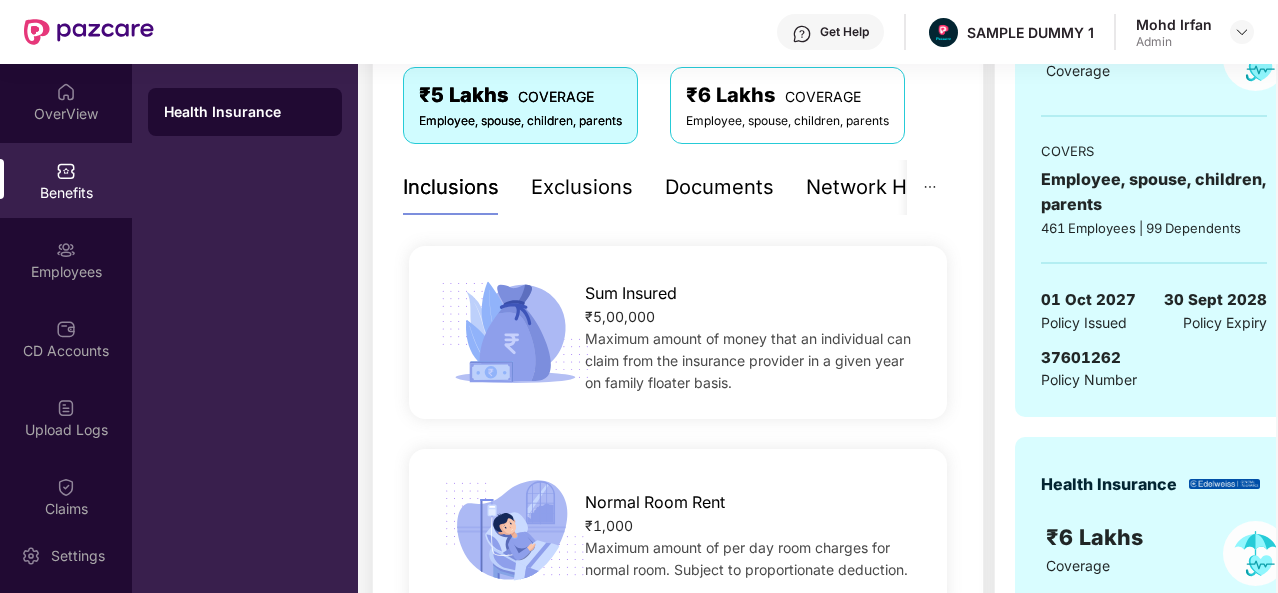 scroll, scrollTop: 336, scrollLeft: 0, axis: vertical 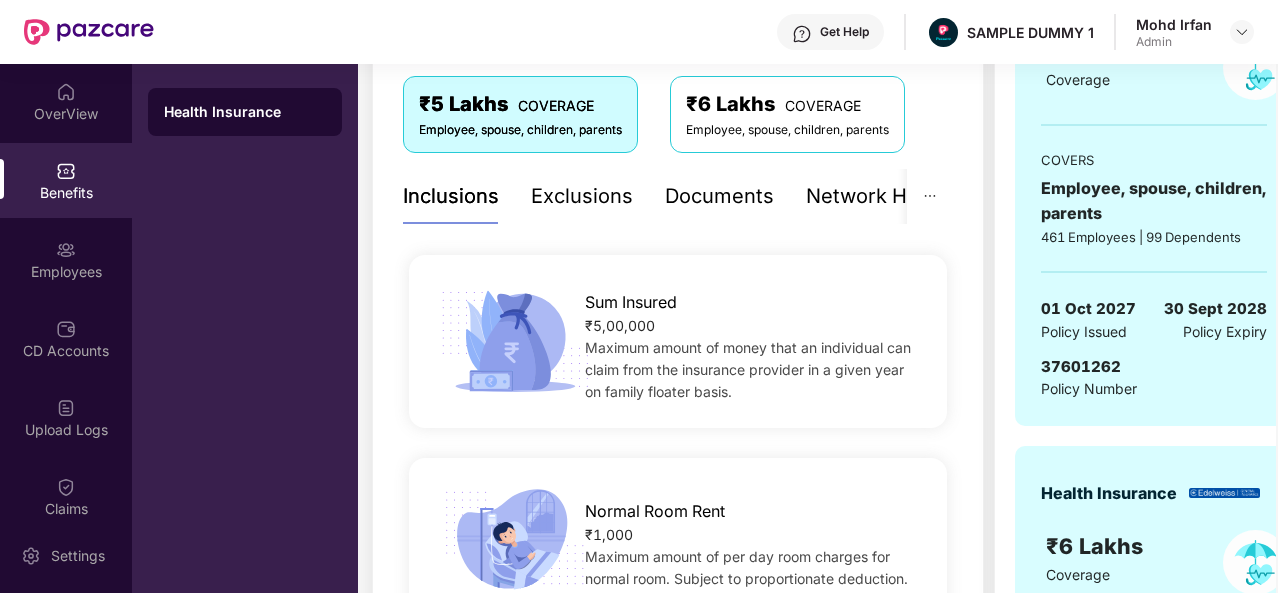 click on "Exclusions" at bounding box center [582, 196] 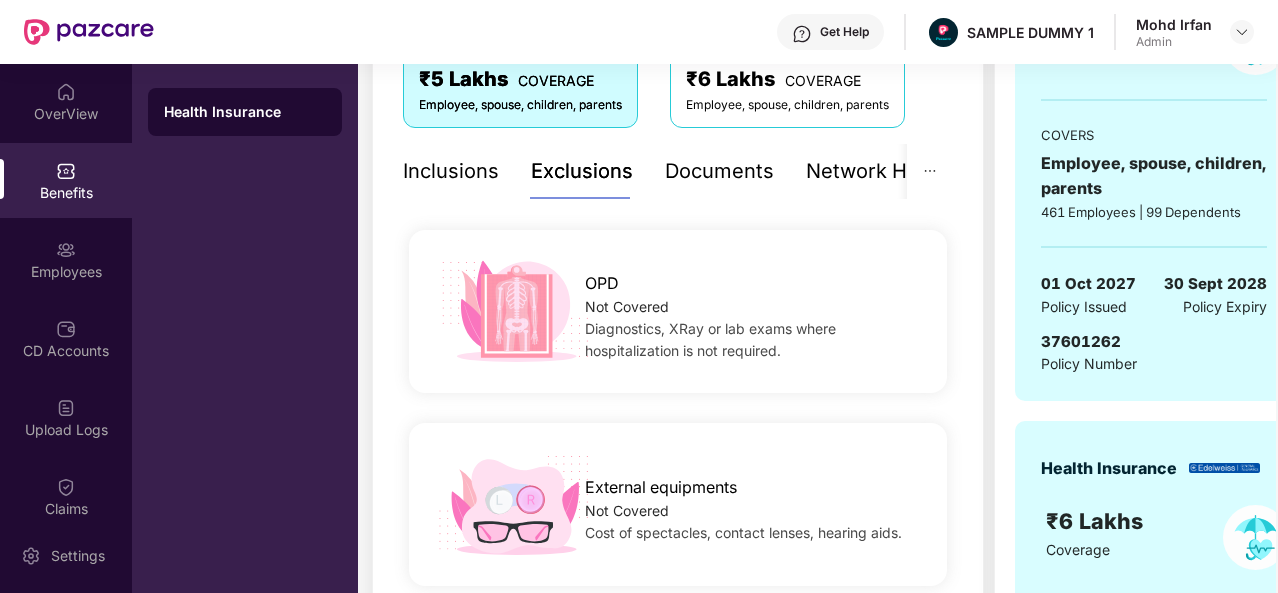 scroll, scrollTop: 360, scrollLeft: 0, axis: vertical 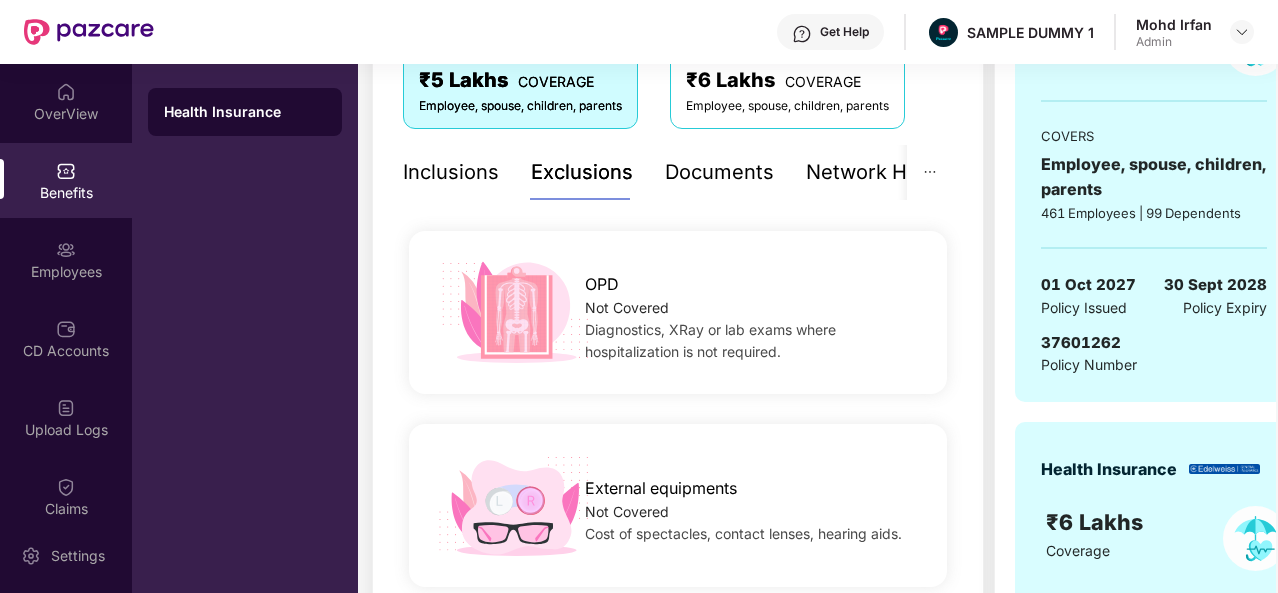 click on "Inclusions" at bounding box center (451, 172) 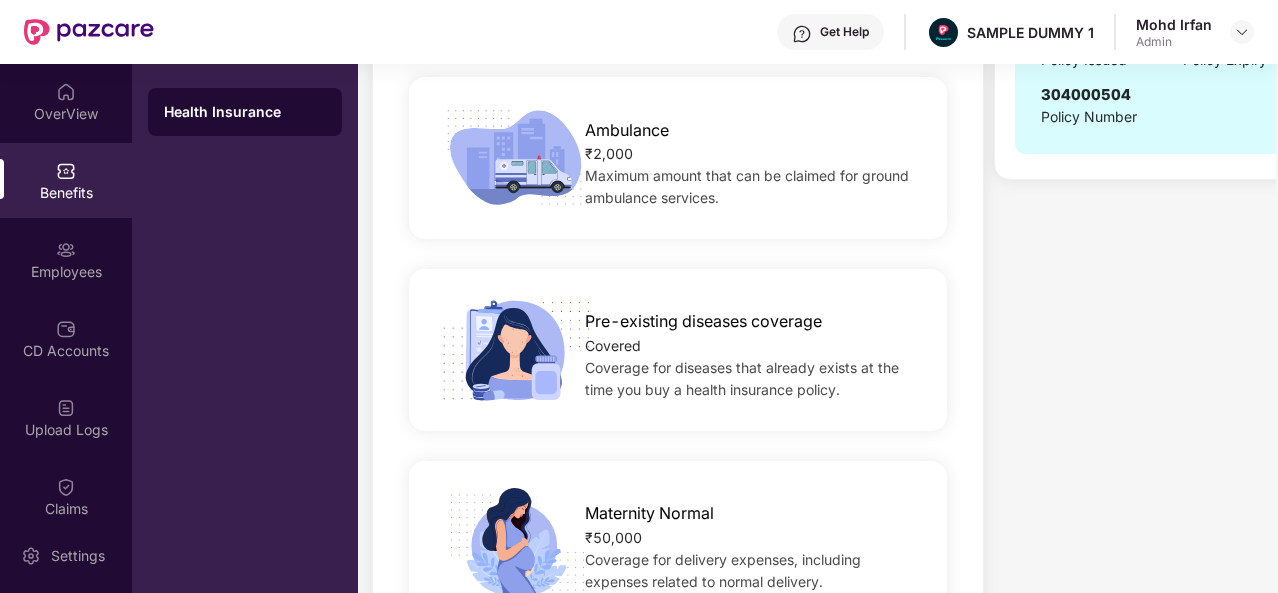 scroll, scrollTop: 1101, scrollLeft: 0, axis: vertical 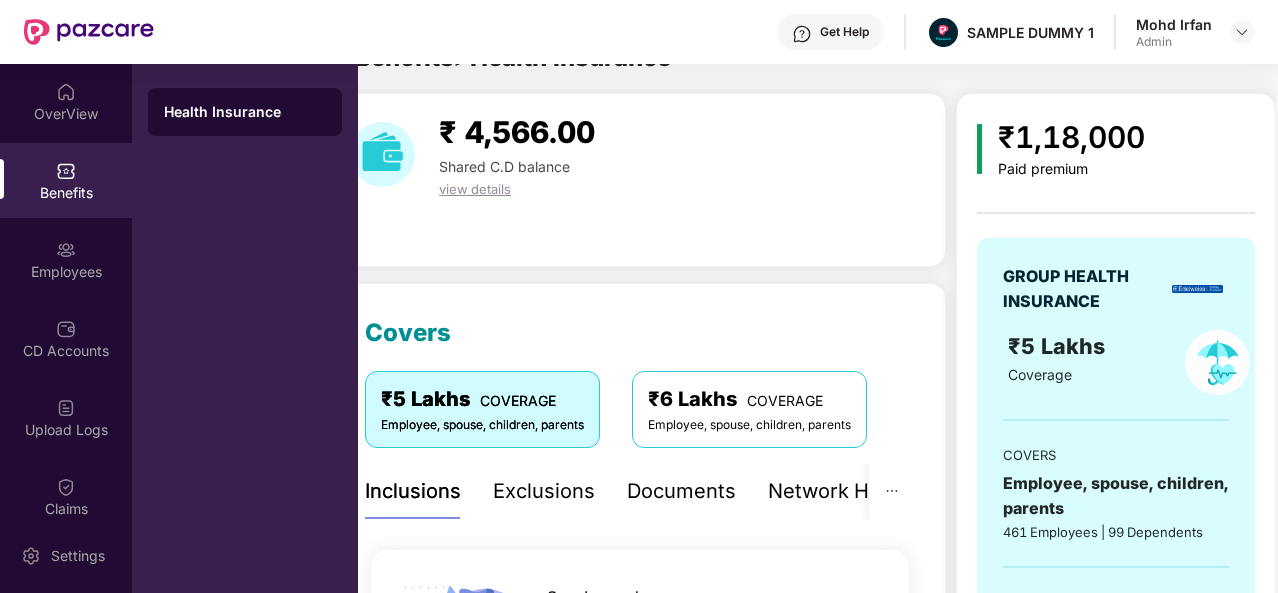 click on "Exclusions" at bounding box center (544, 491) 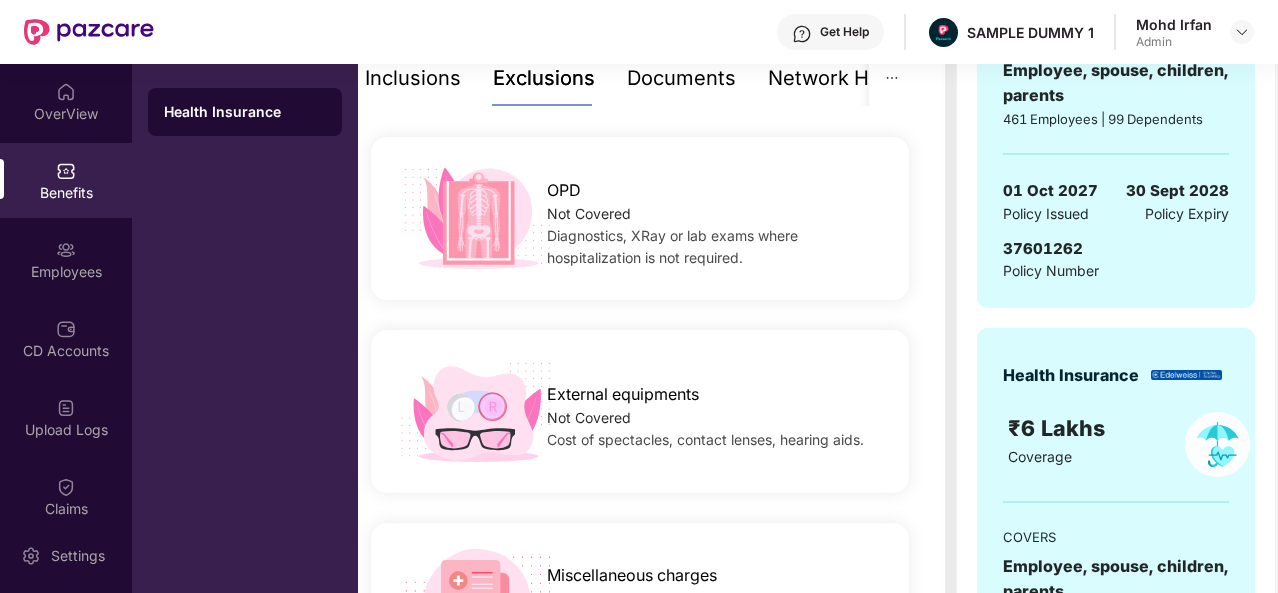 scroll, scrollTop: 544, scrollLeft: 0, axis: vertical 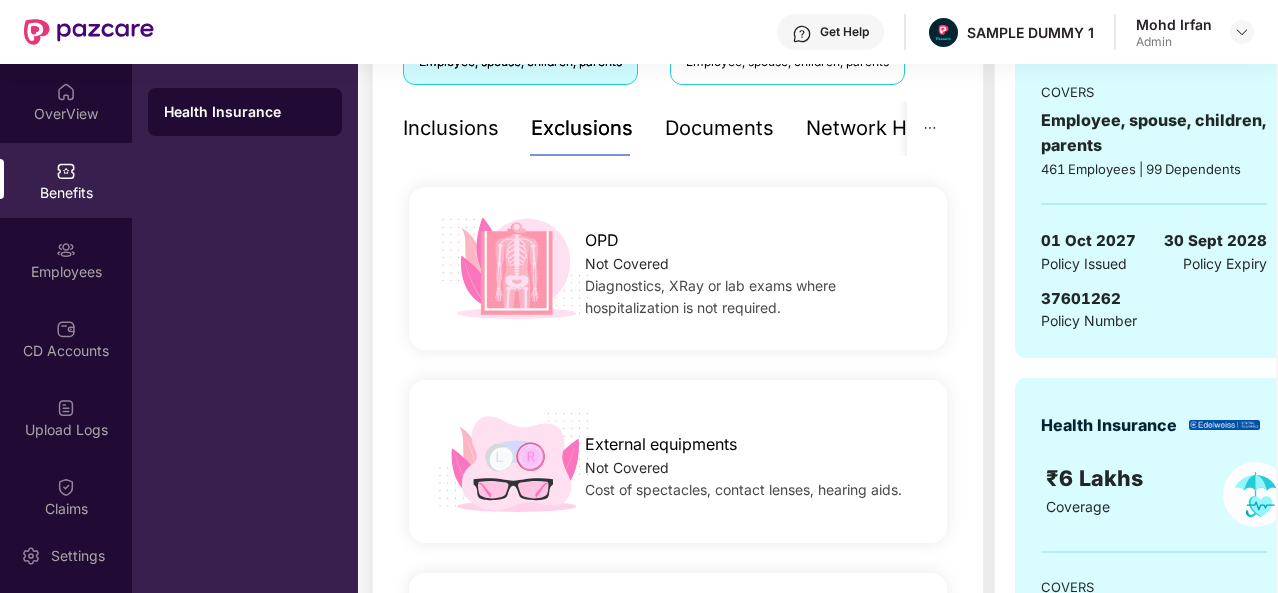 click on "Documents" at bounding box center [719, 128] 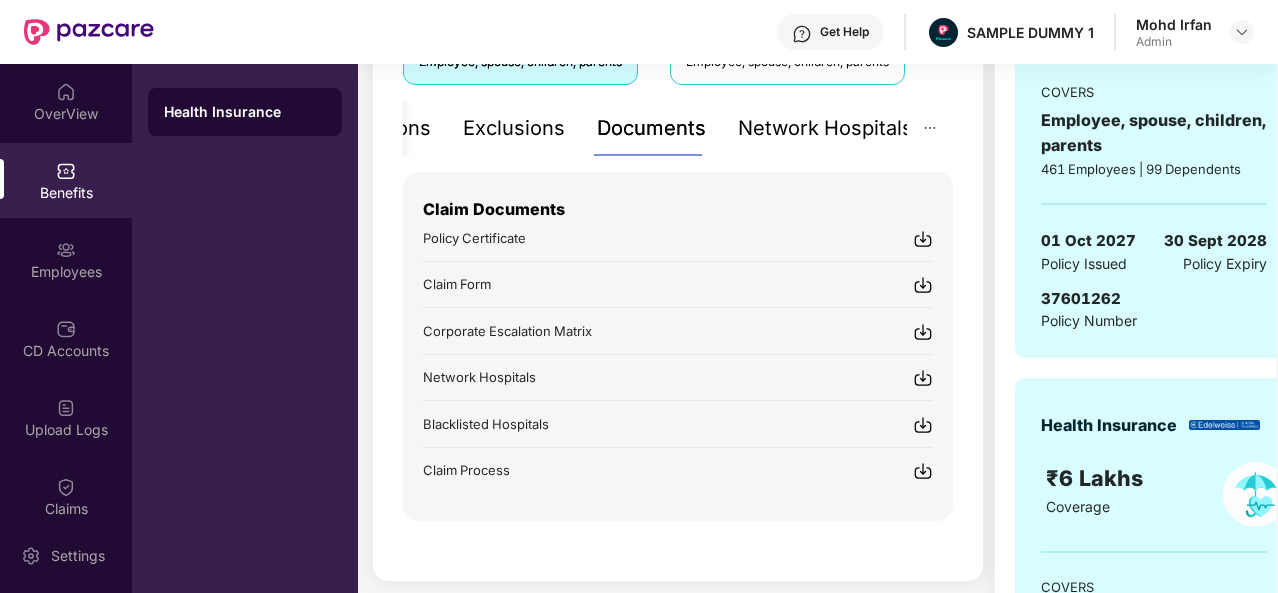 click on "Network Hospitals" at bounding box center (825, 128) 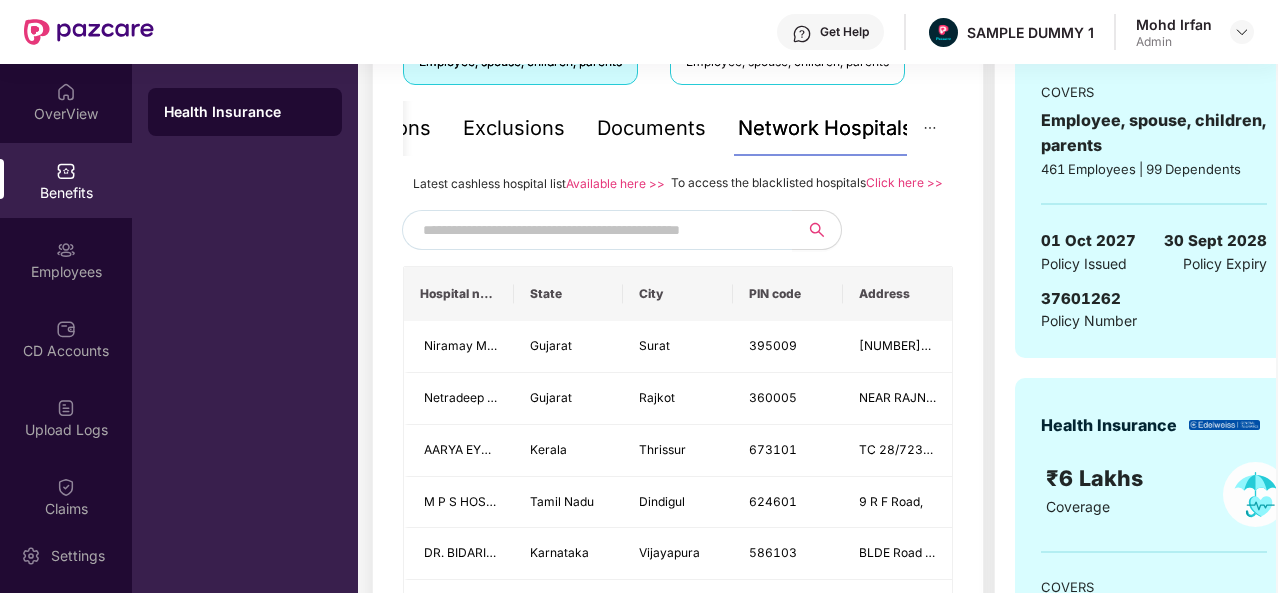 click at bounding box center [594, 230] 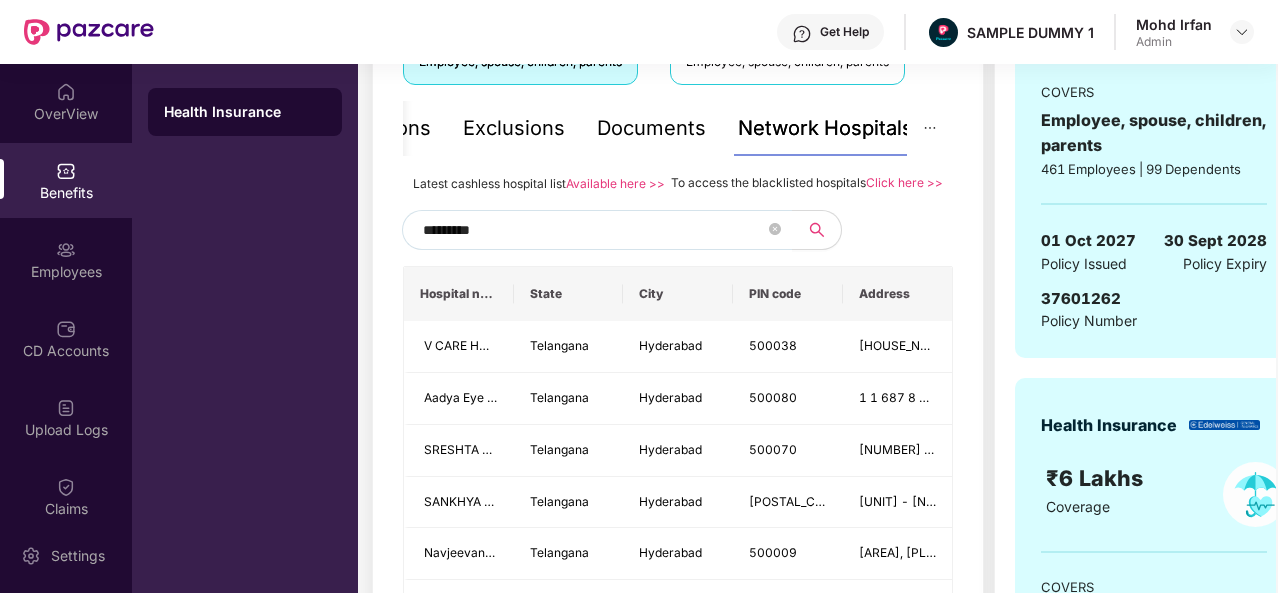 type on "*********" 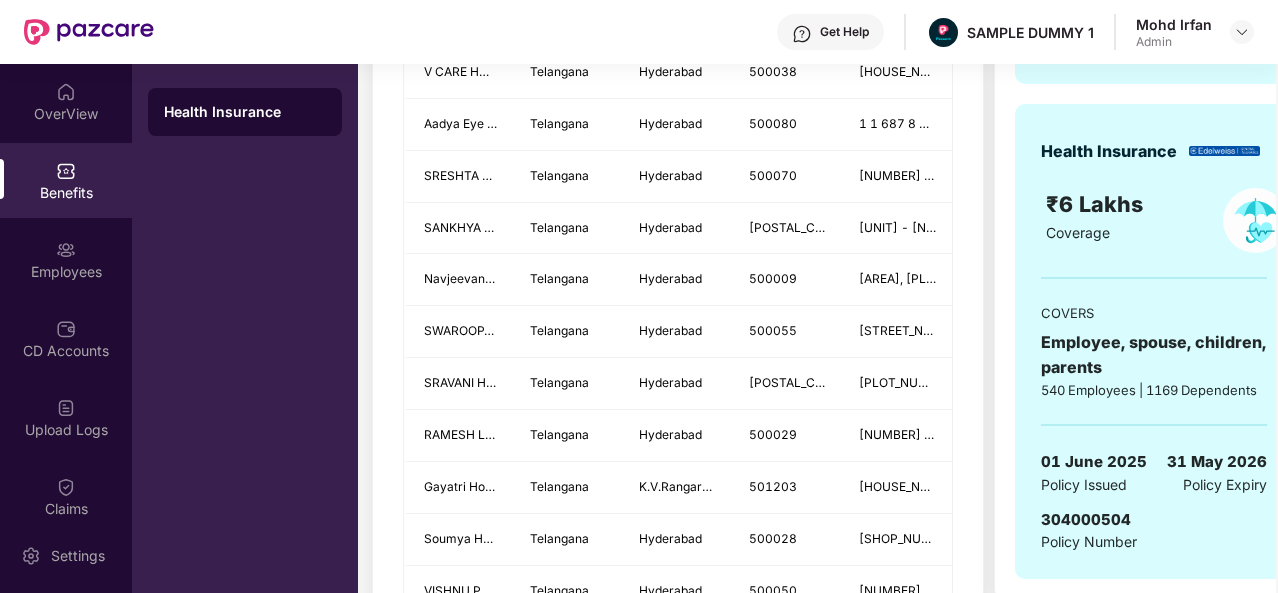 scroll, scrollTop: 994, scrollLeft: 0, axis: vertical 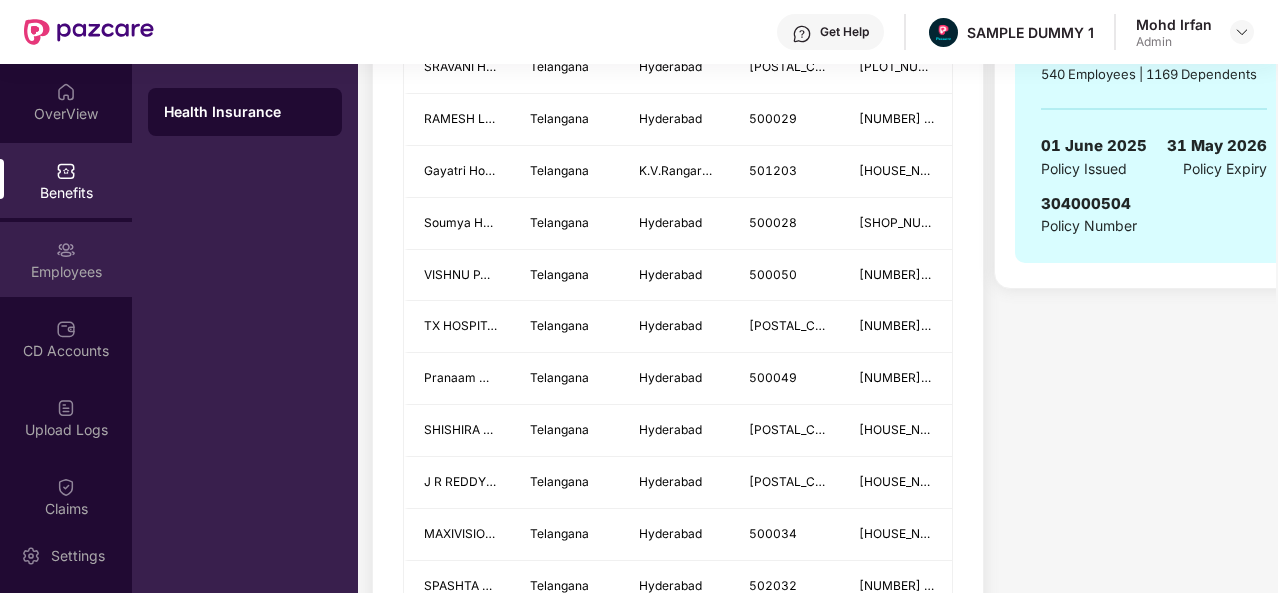 click on "Employees" at bounding box center [66, 272] 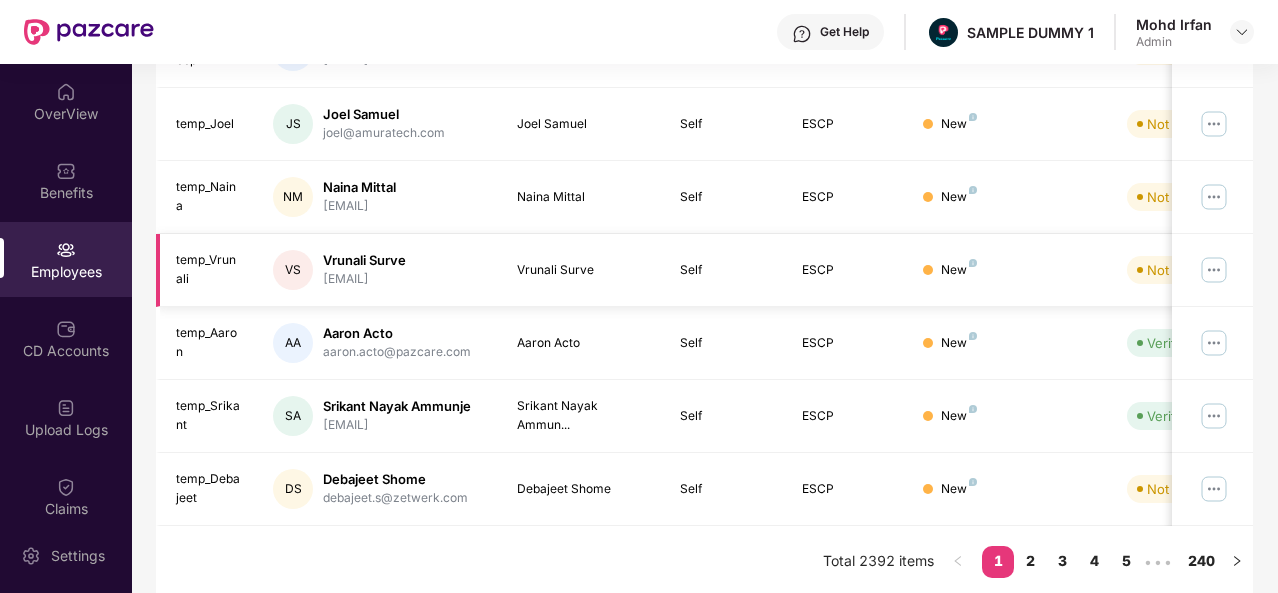 scroll, scrollTop: 0, scrollLeft: 0, axis: both 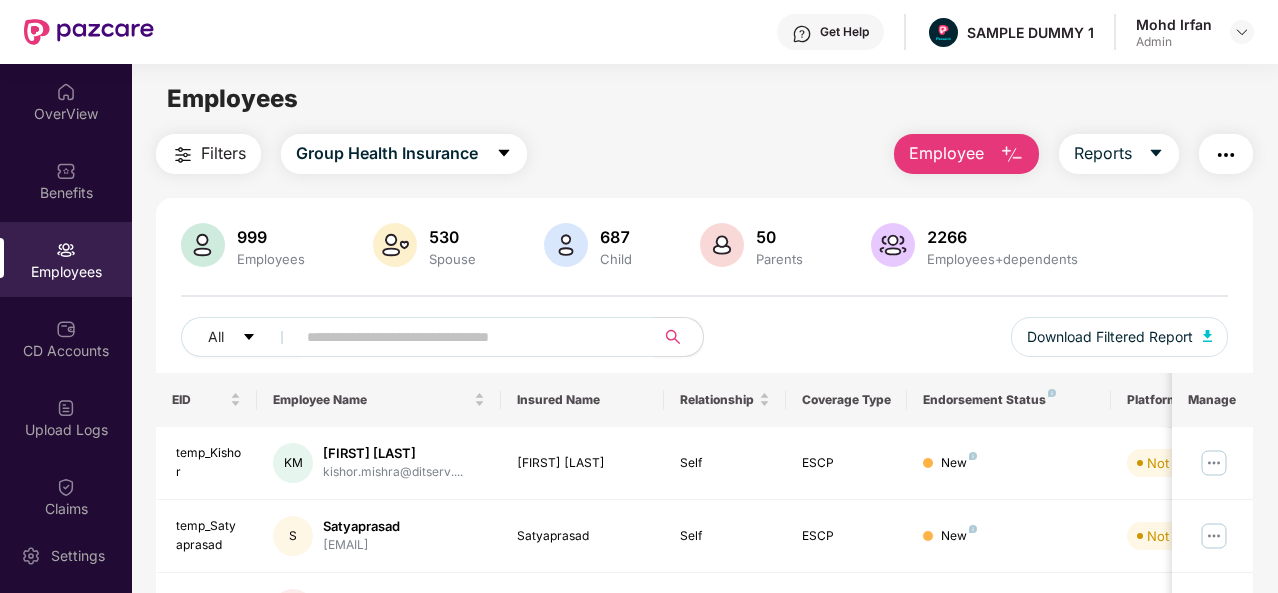 click at bounding box center (1012, 155) 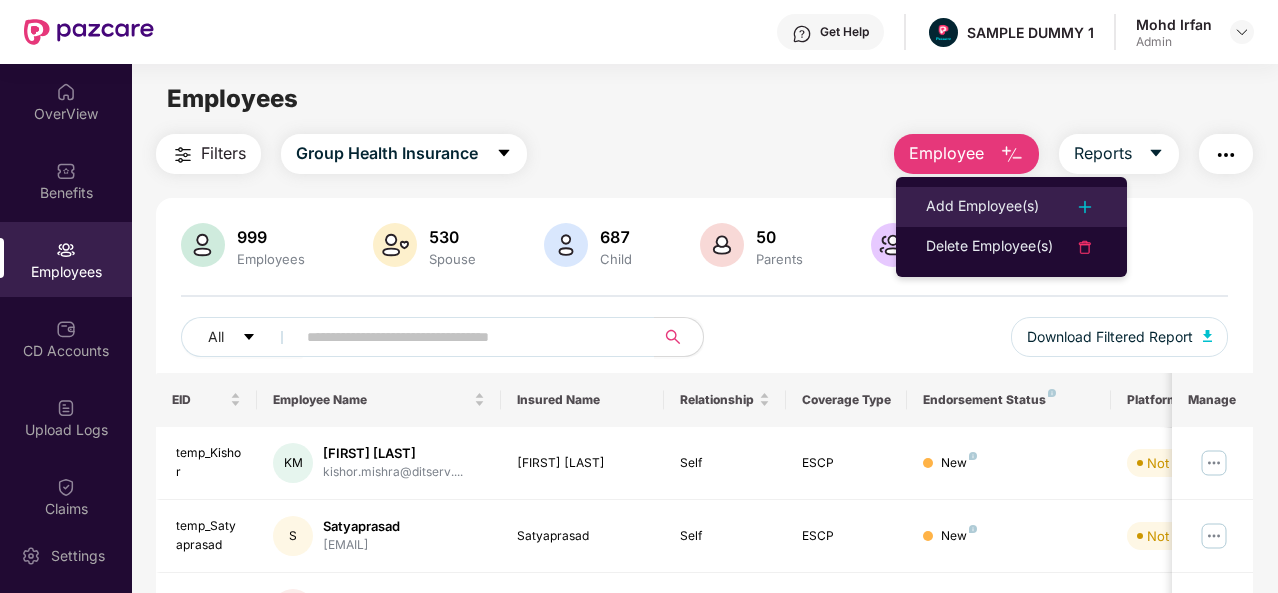 click on "Add Employee(s)" at bounding box center (982, 207) 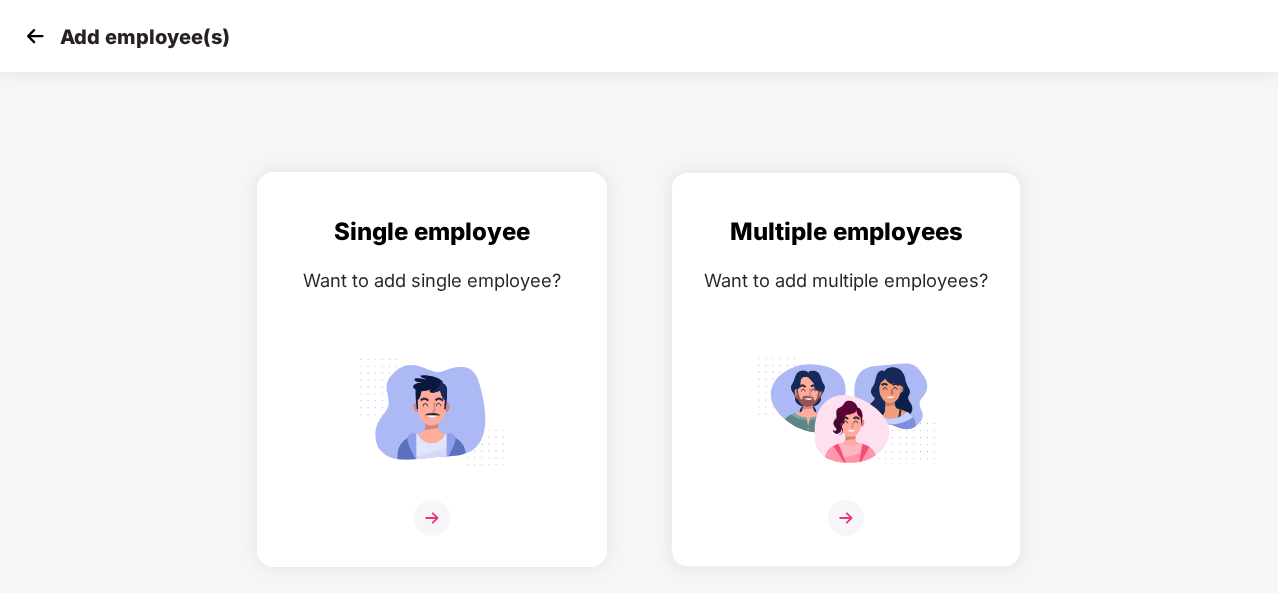 click at bounding box center (432, 518) 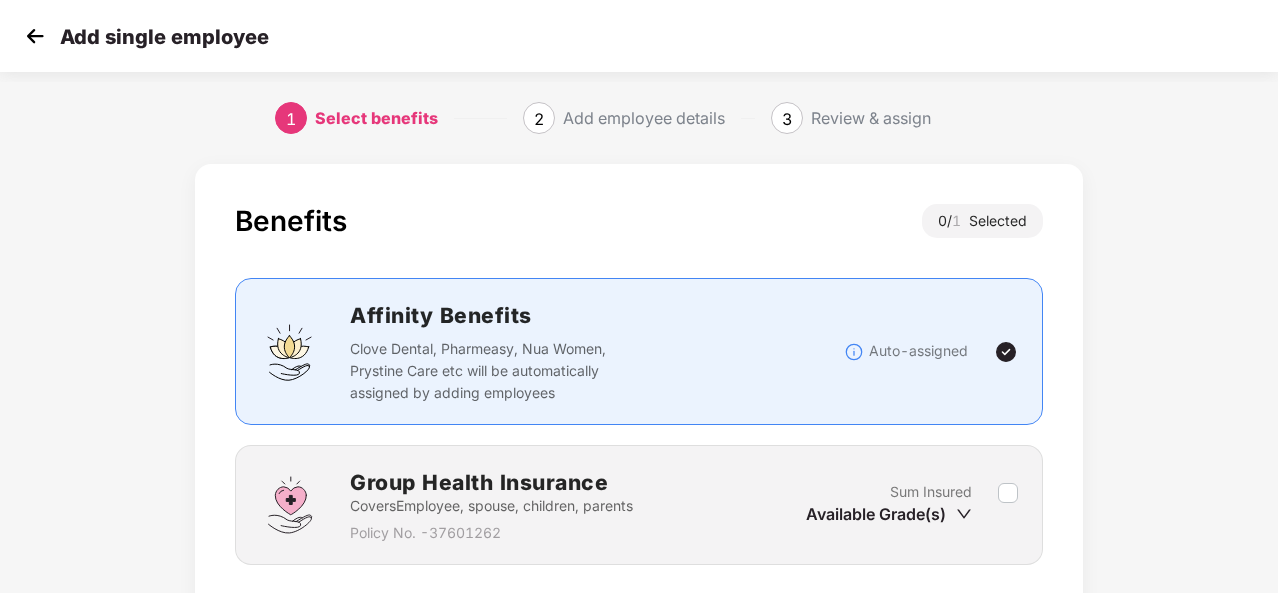 scroll, scrollTop: 15, scrollLeft: 0, axis: vertical 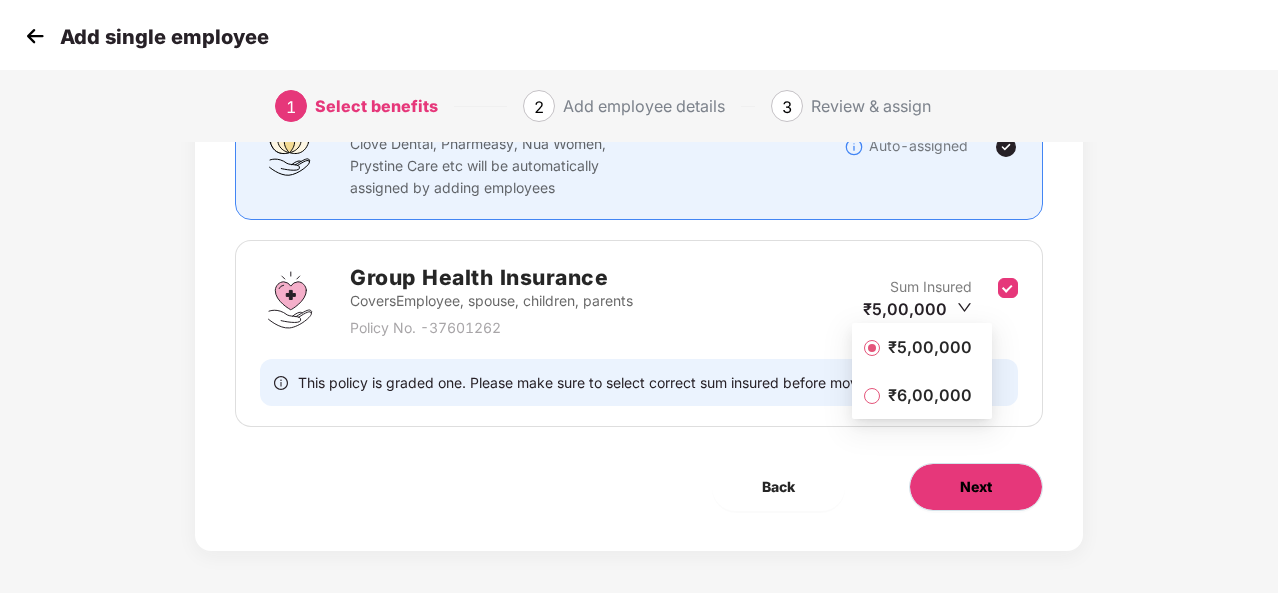 click on "Next" at bounding box center (976, 487) 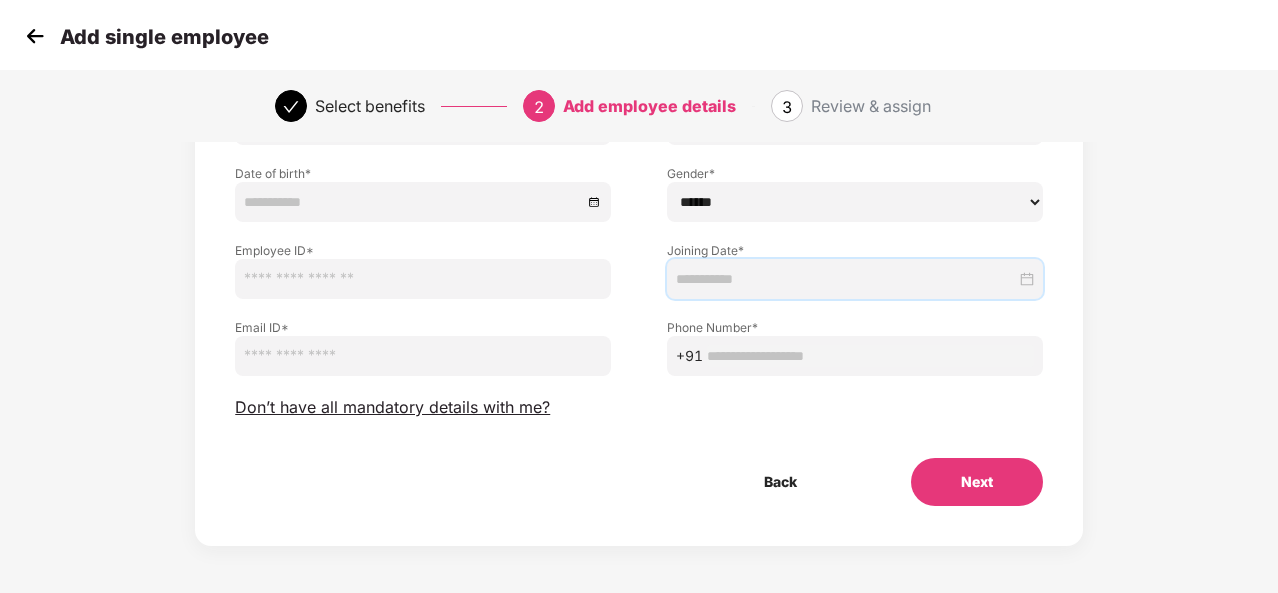 scroll, scrollTop: 0, scrollLeft: 0, axis: both 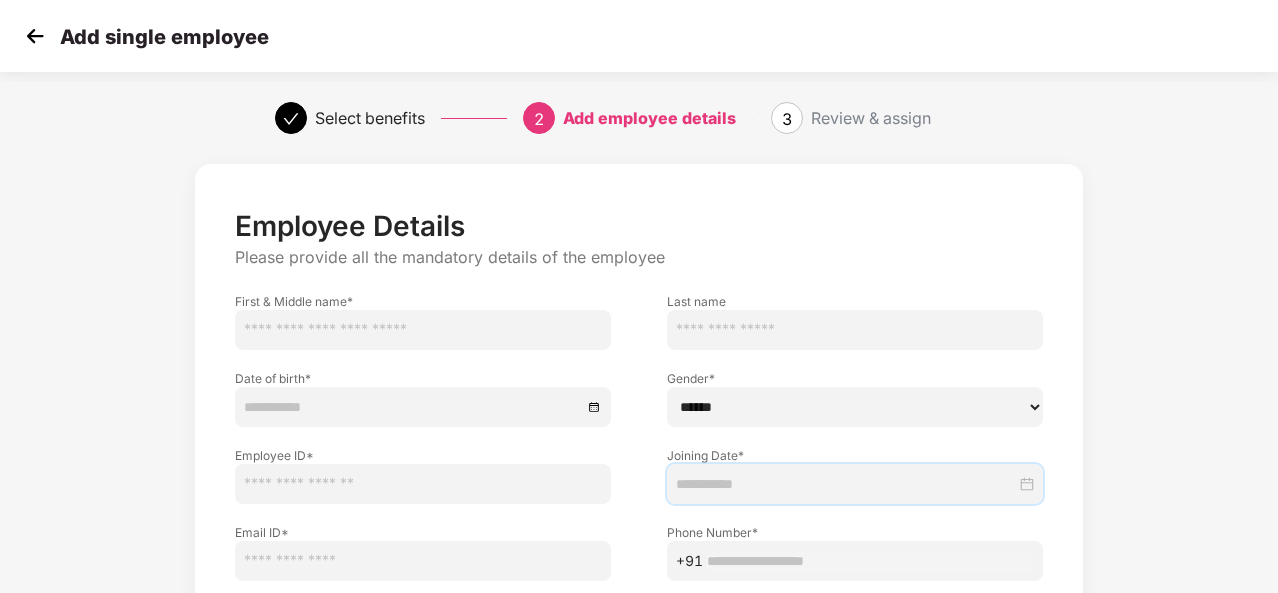 click at bounding box center [846, 484] 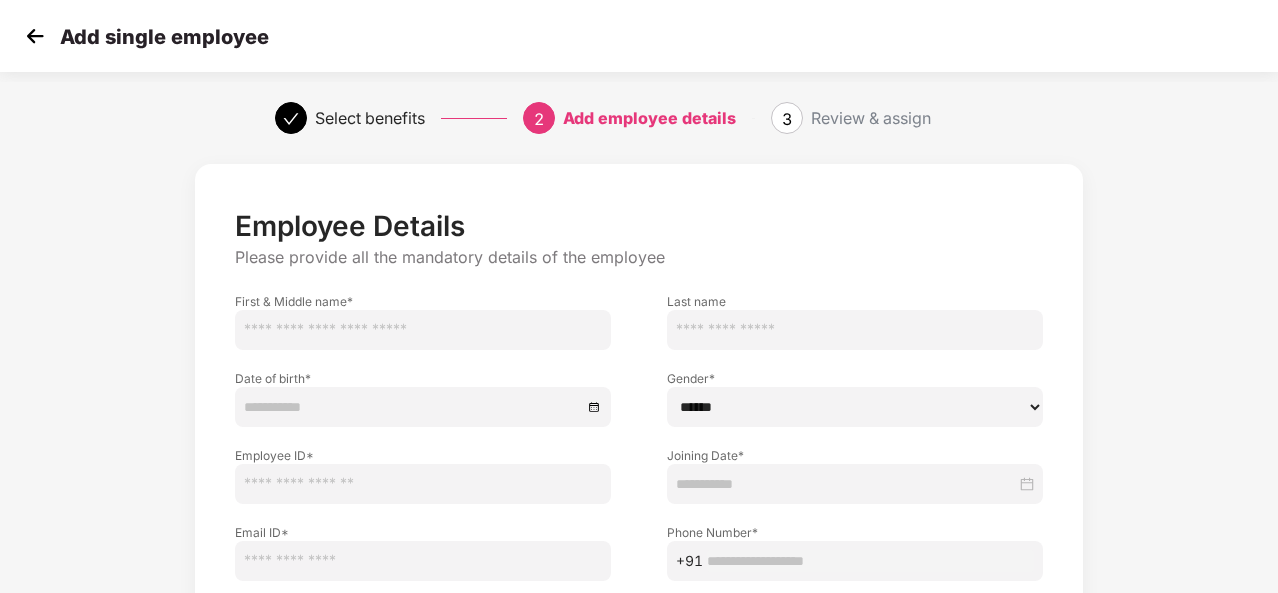 click on "[EMPLOYEE_ID]" at bounding box center (423, 465) 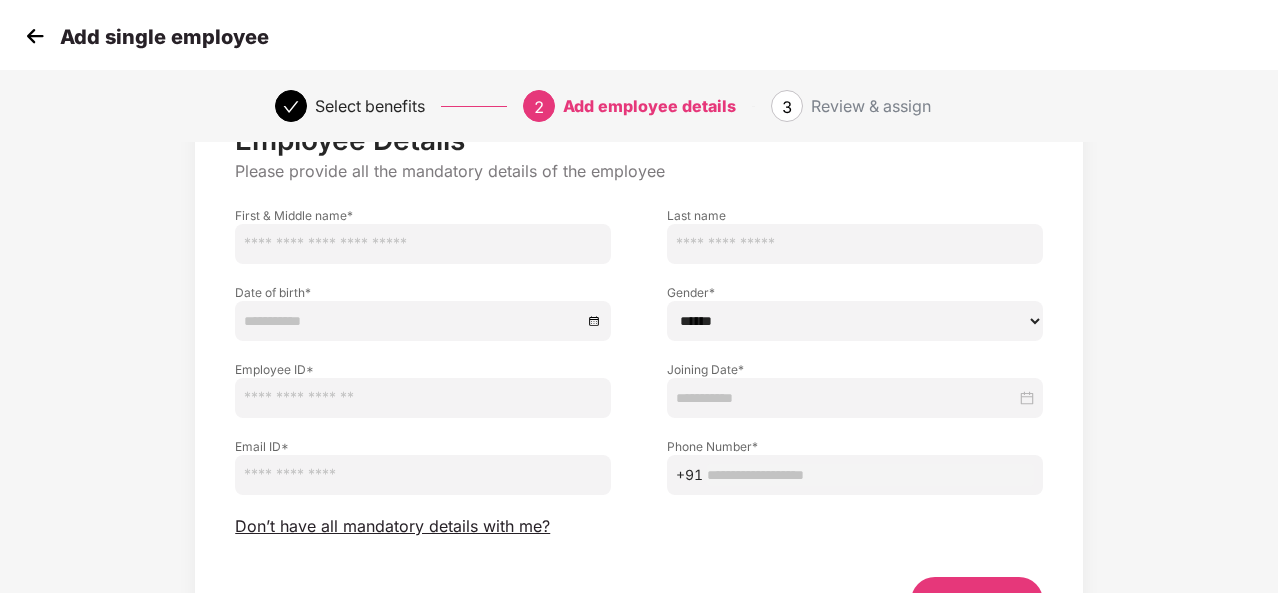 scroll, scrollTop: 118, scrollLeft: 0, axis: vertical 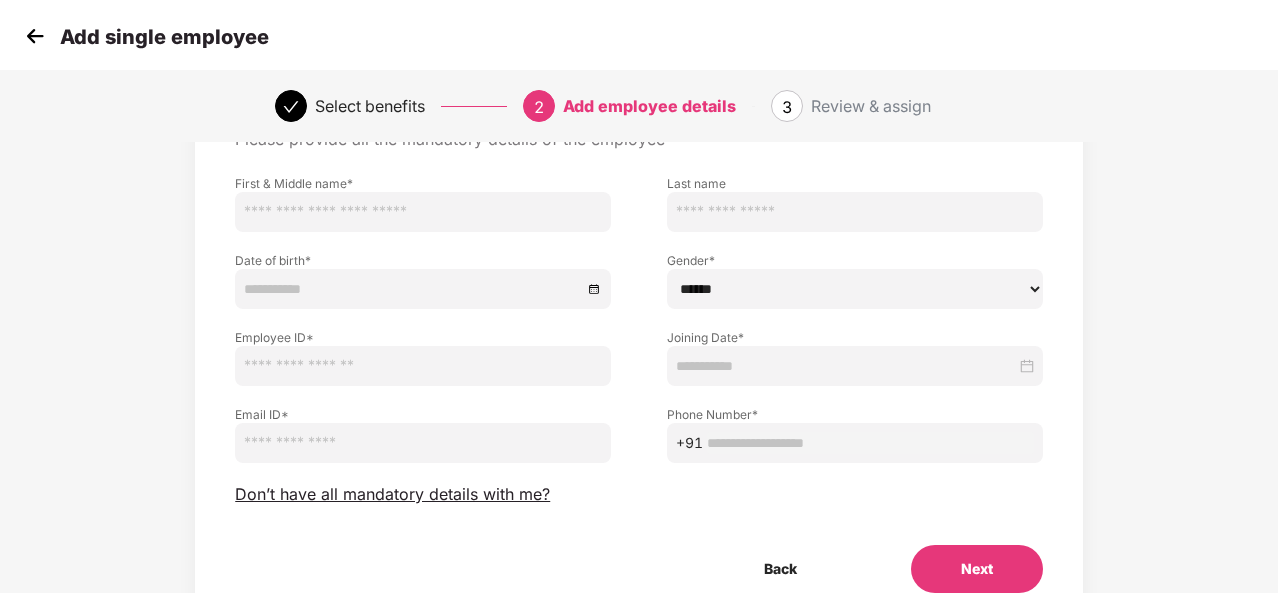 click at bounding box center [35, 36] 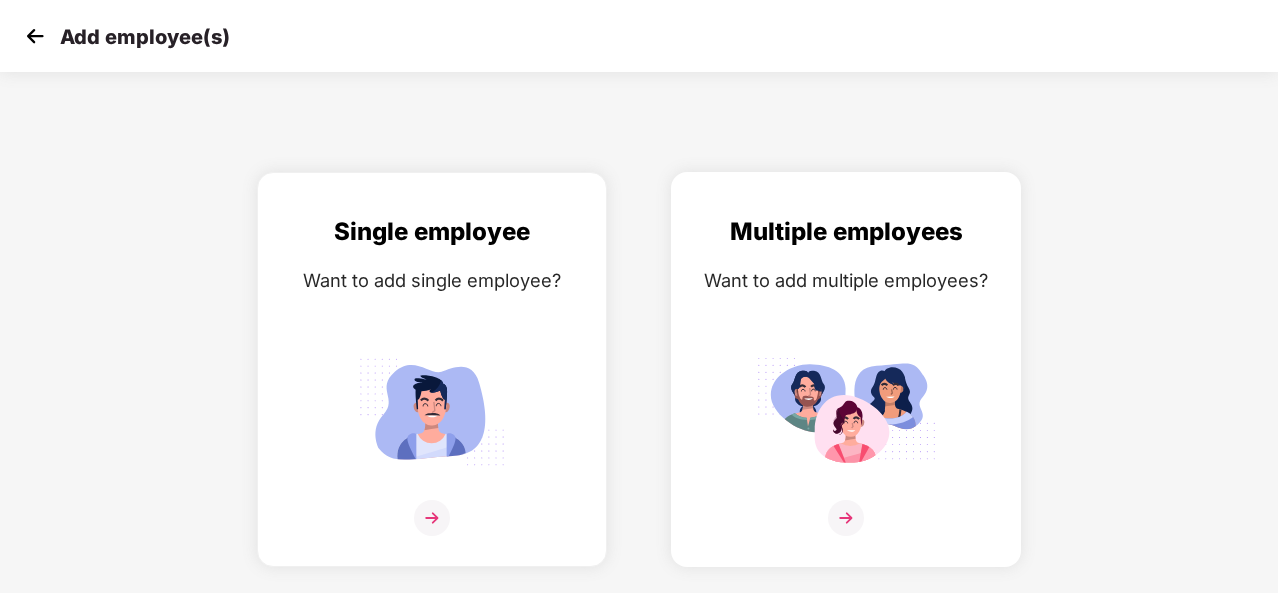 click at bounding box center [846, 518] 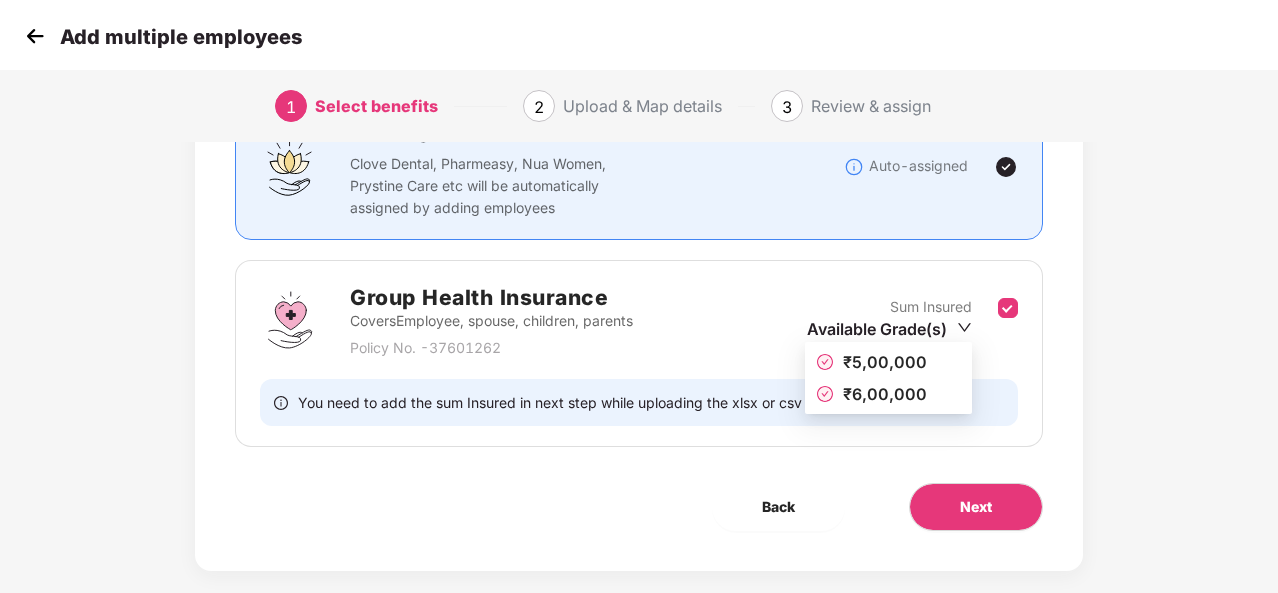 scroll, scrollTop: 186, scrollLeft: 0, axis: vertical 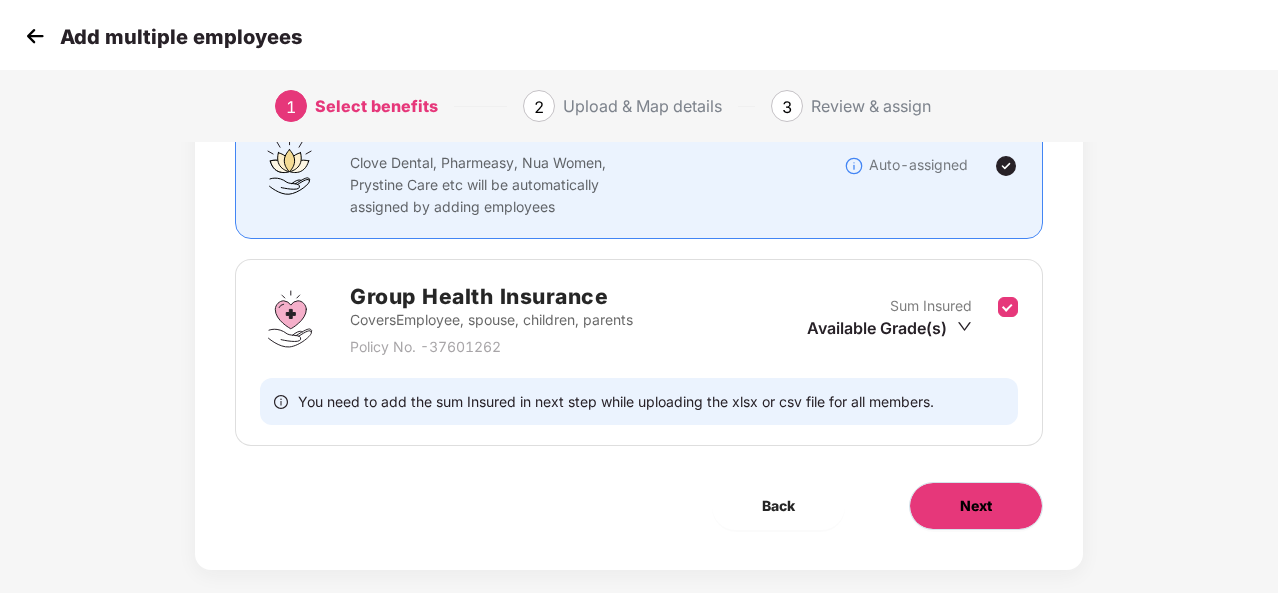 click on "Next" at bounding box center (976, 506) 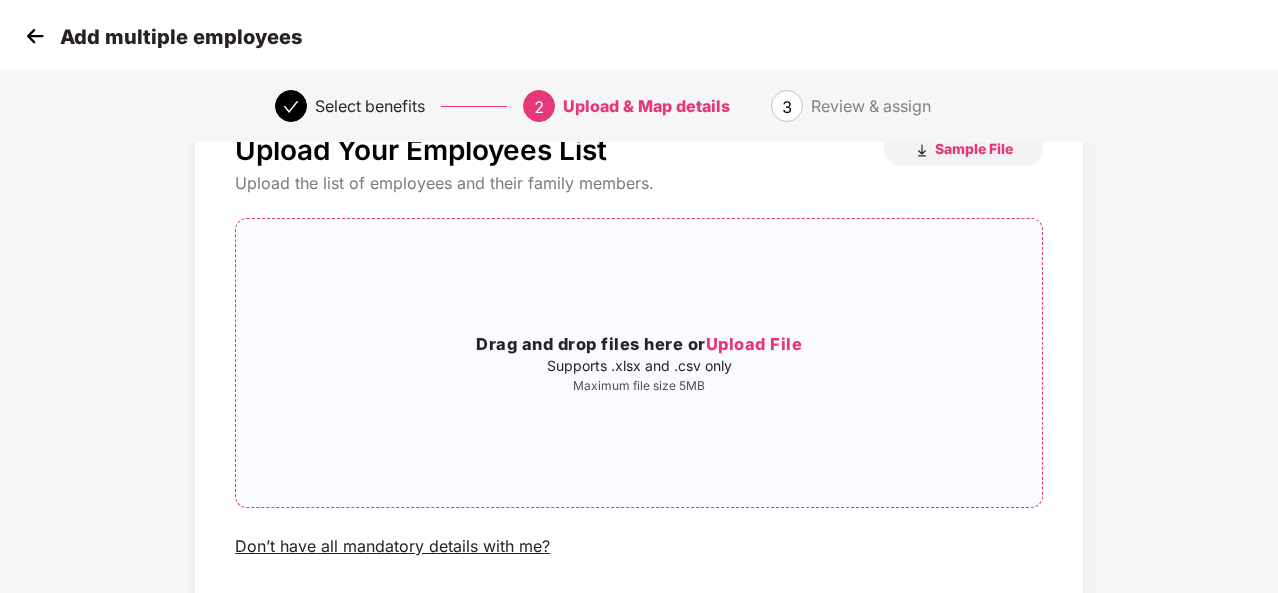 scroll, scrollTop: 0, scrollLeft: 0, axis: both 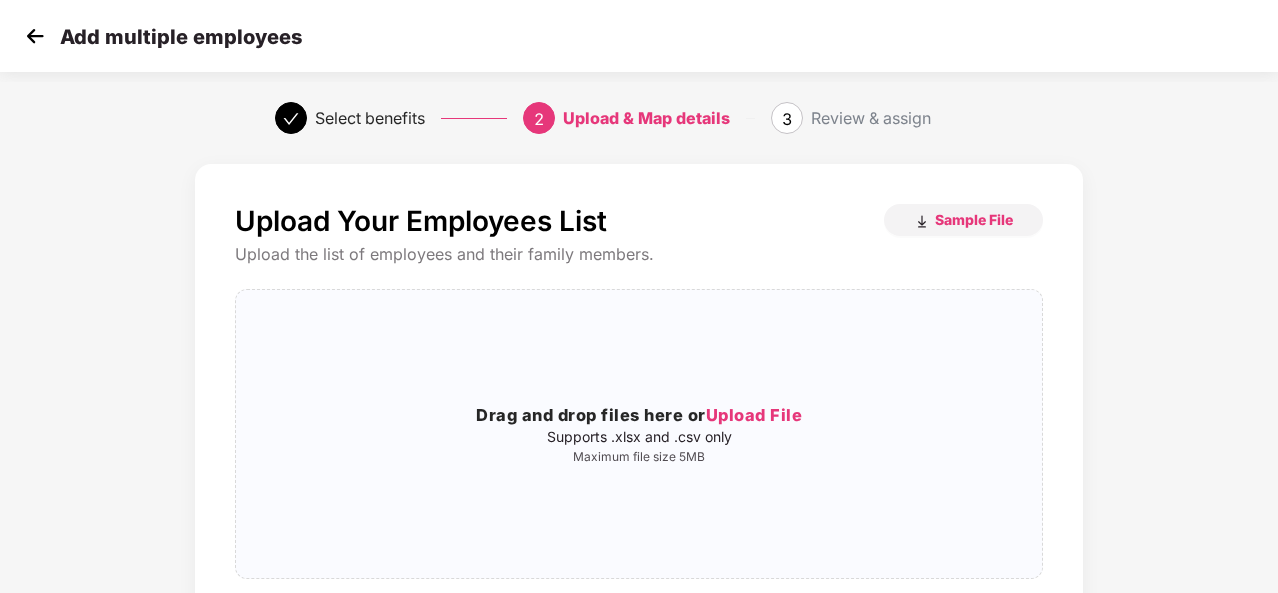 click at bounding box center [35, 36] 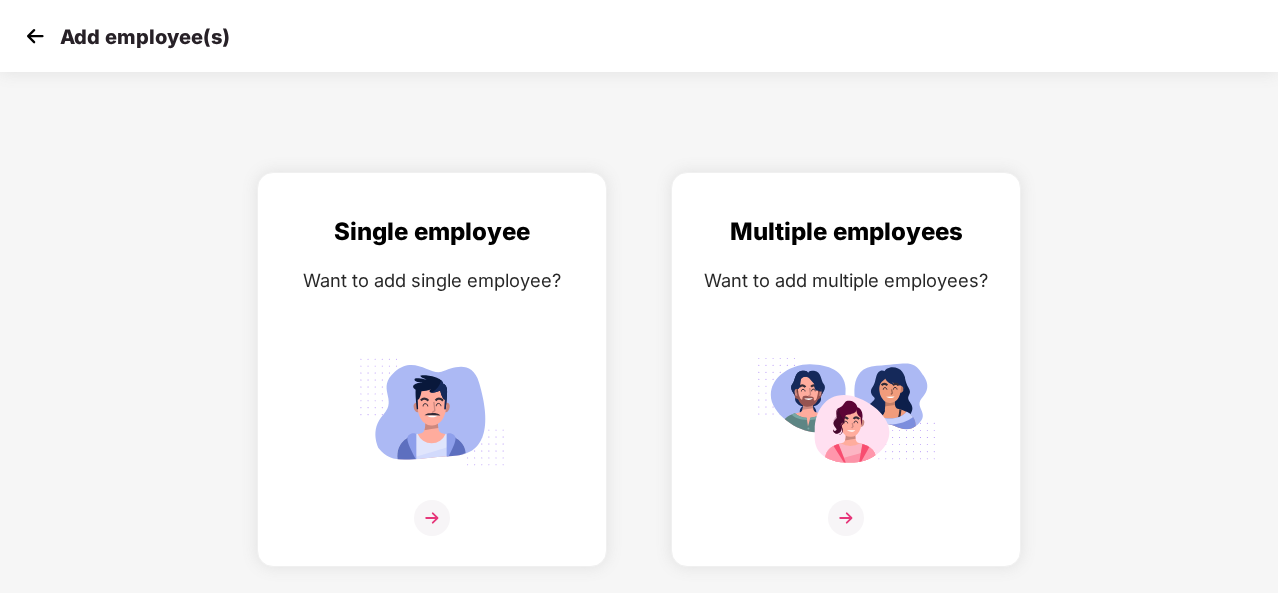 click at bounding box center (35, 36) 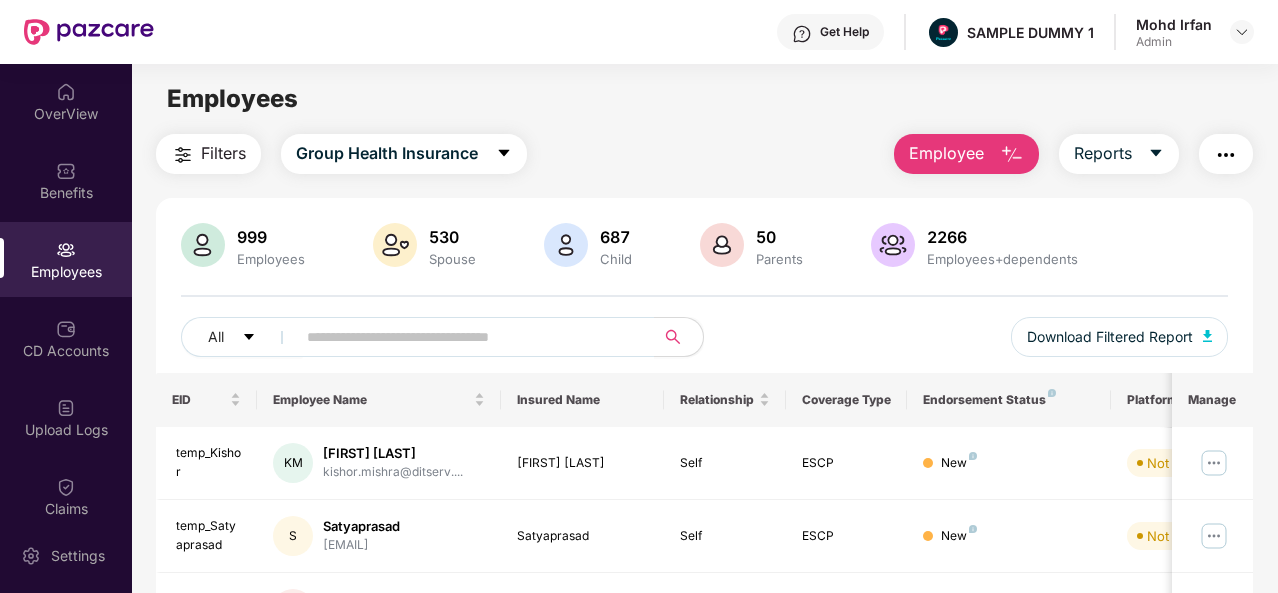 click at bounding box center [1012, 155] 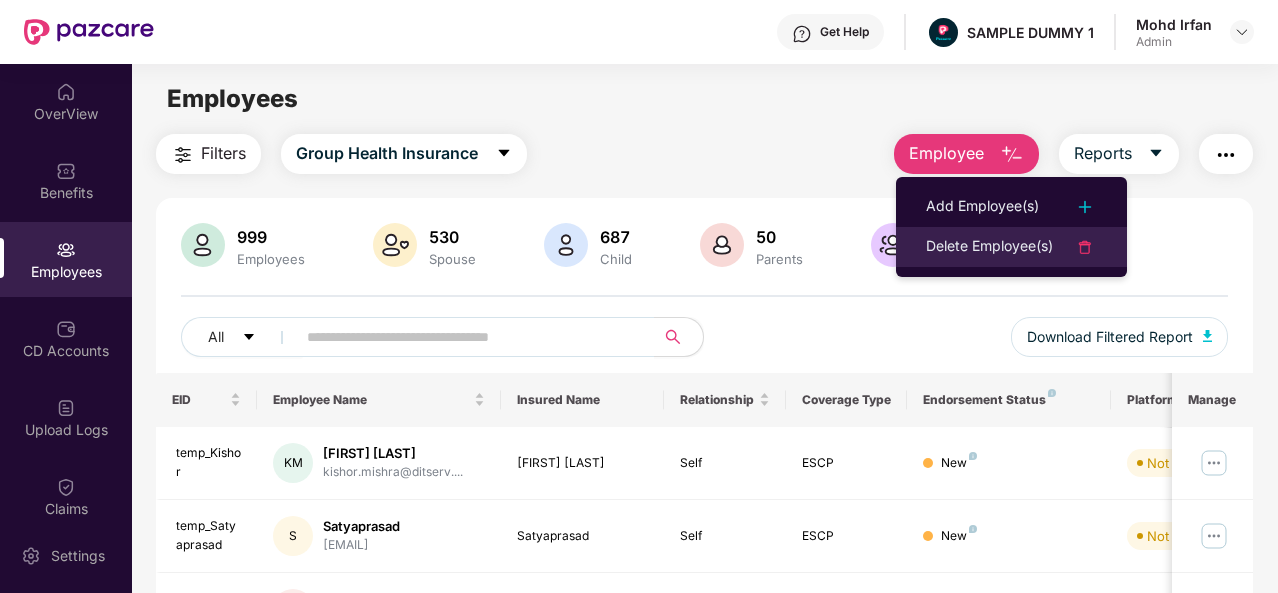 click at bounding box center [1075, 247] 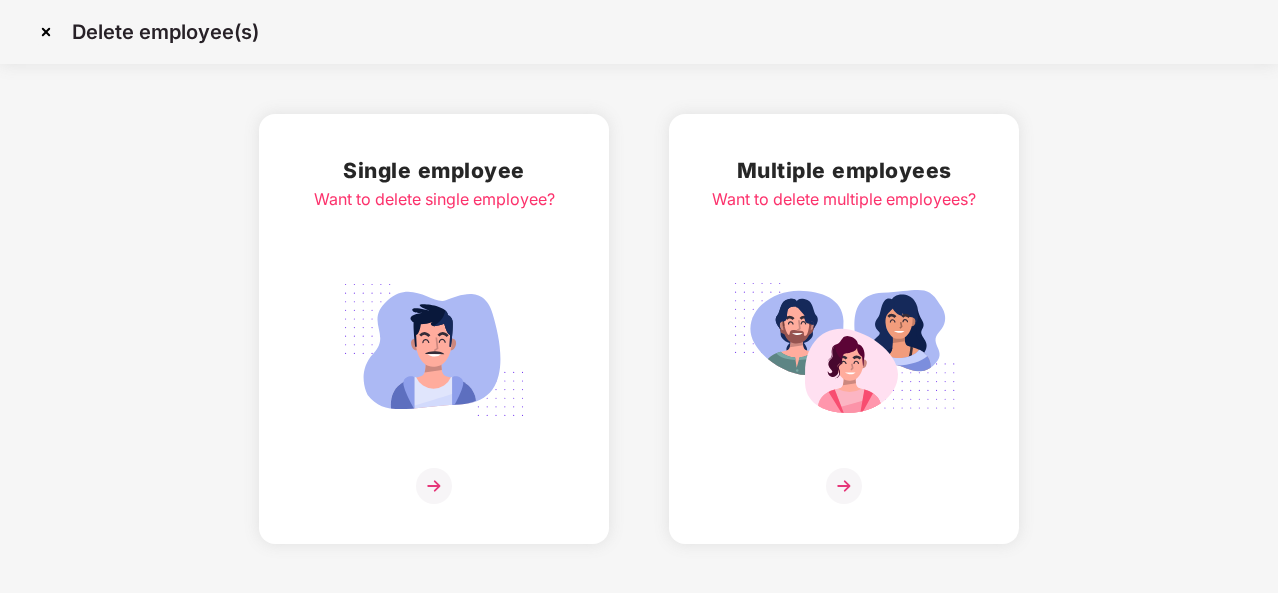 click at bounding box center (434, 486) 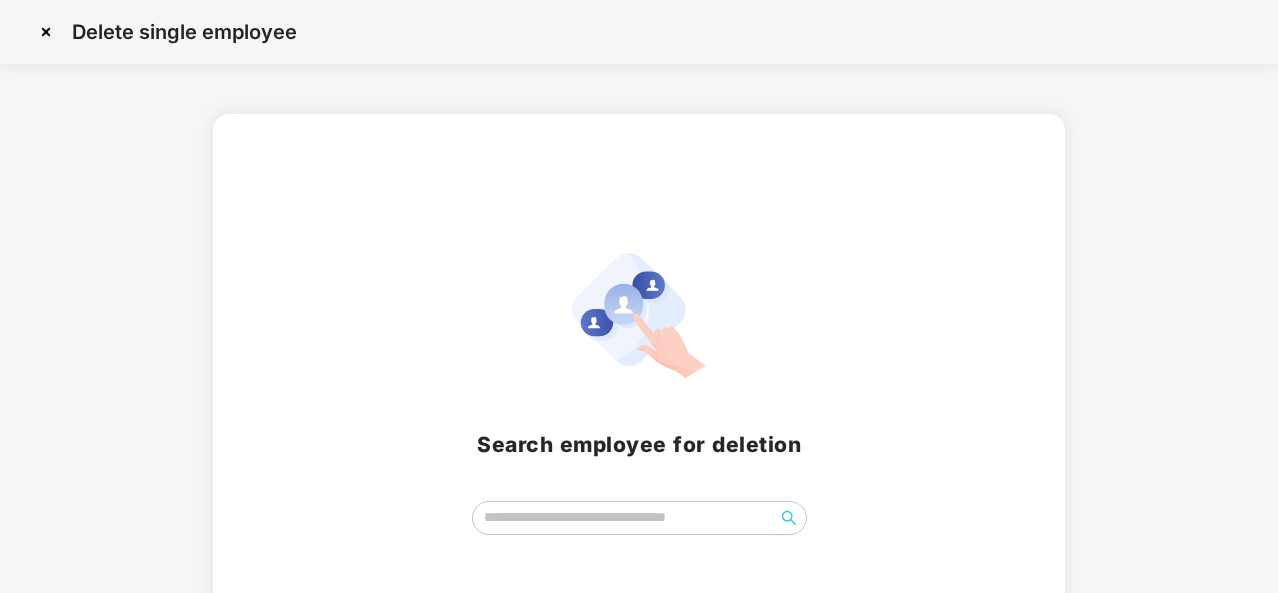 click at bounding box center [46, 32] 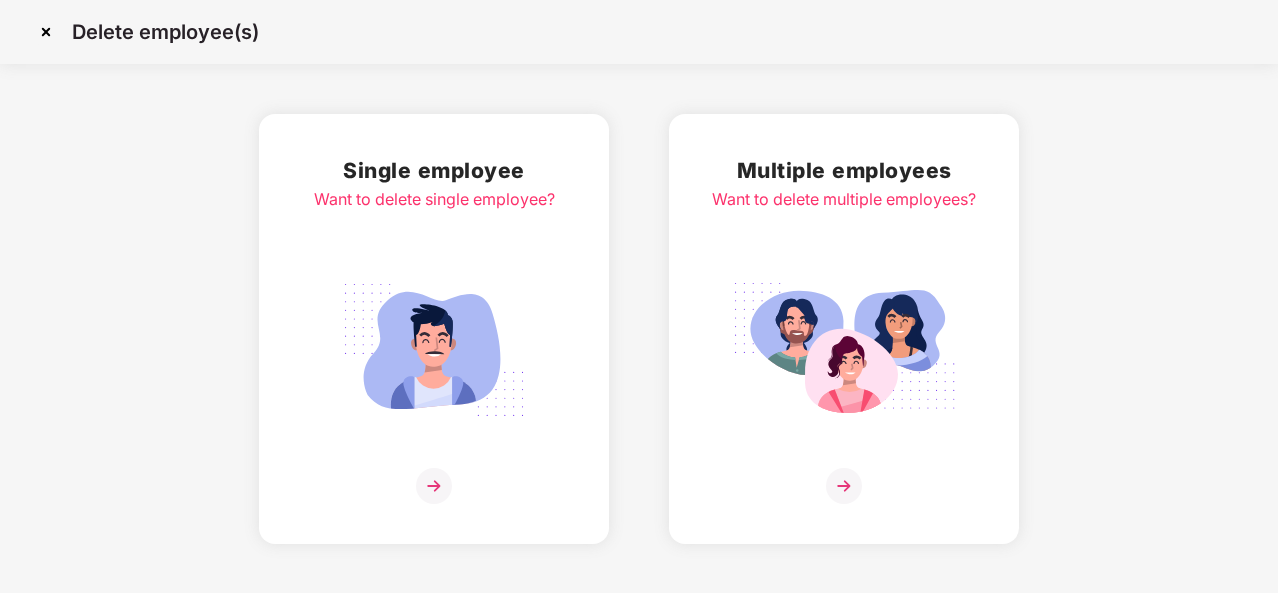 scroll, scrollTop: 0, scrollLeft: 0, axis: both 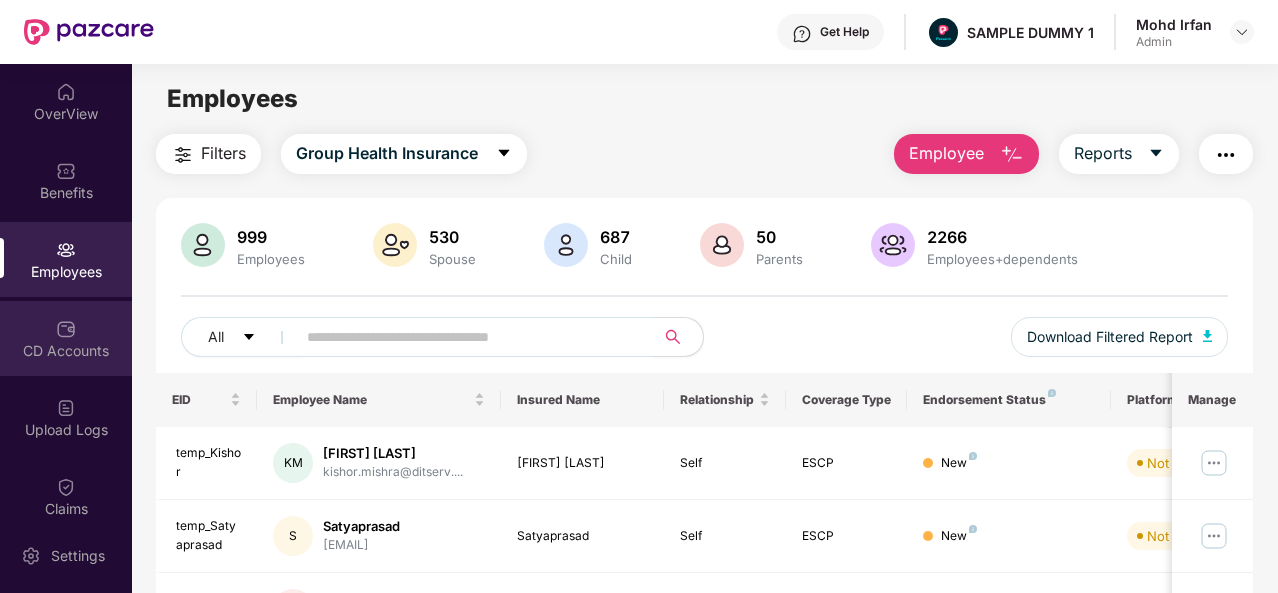 click at bounding box center [66, 329] 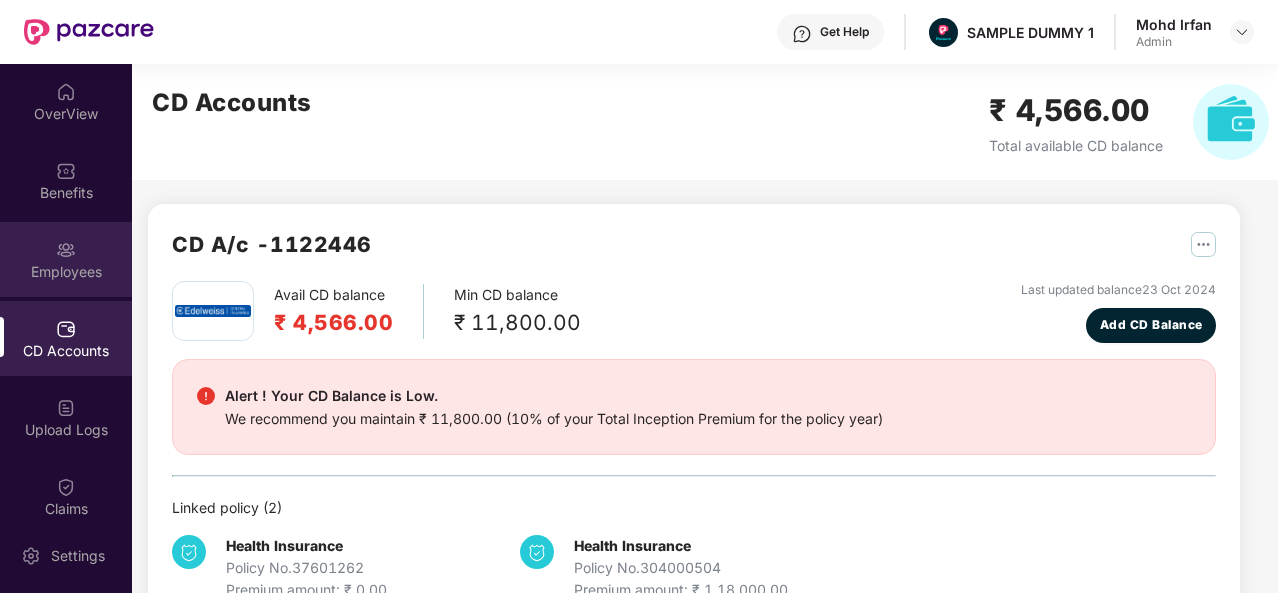 click on "Employees" at bounding box center [66, 259] 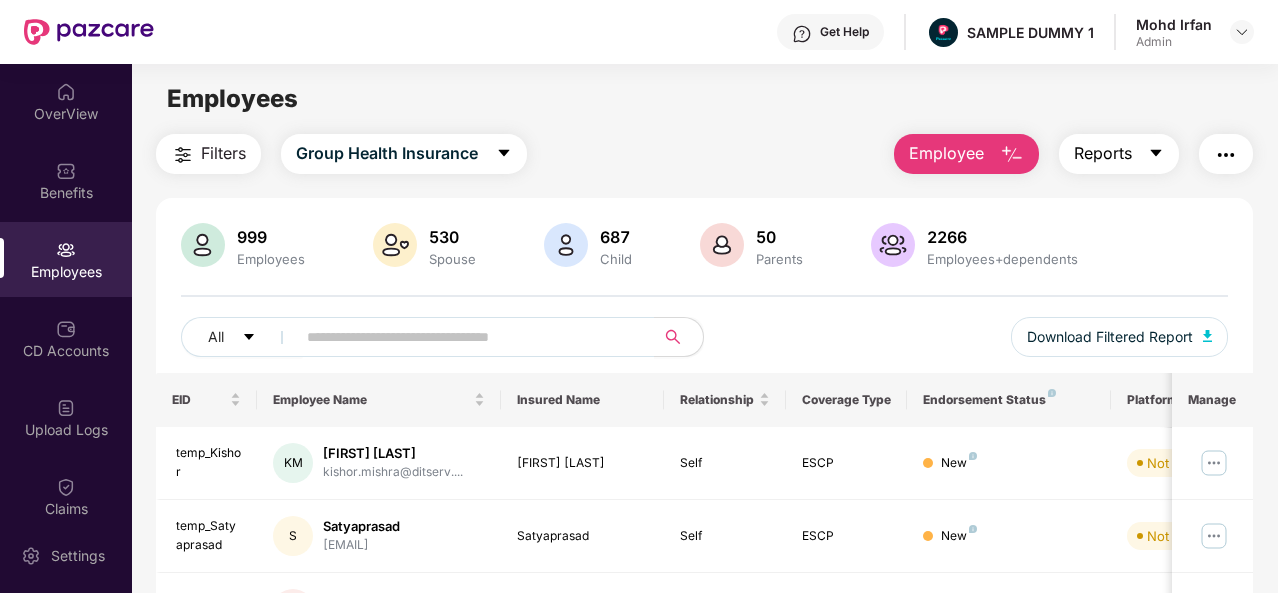 click 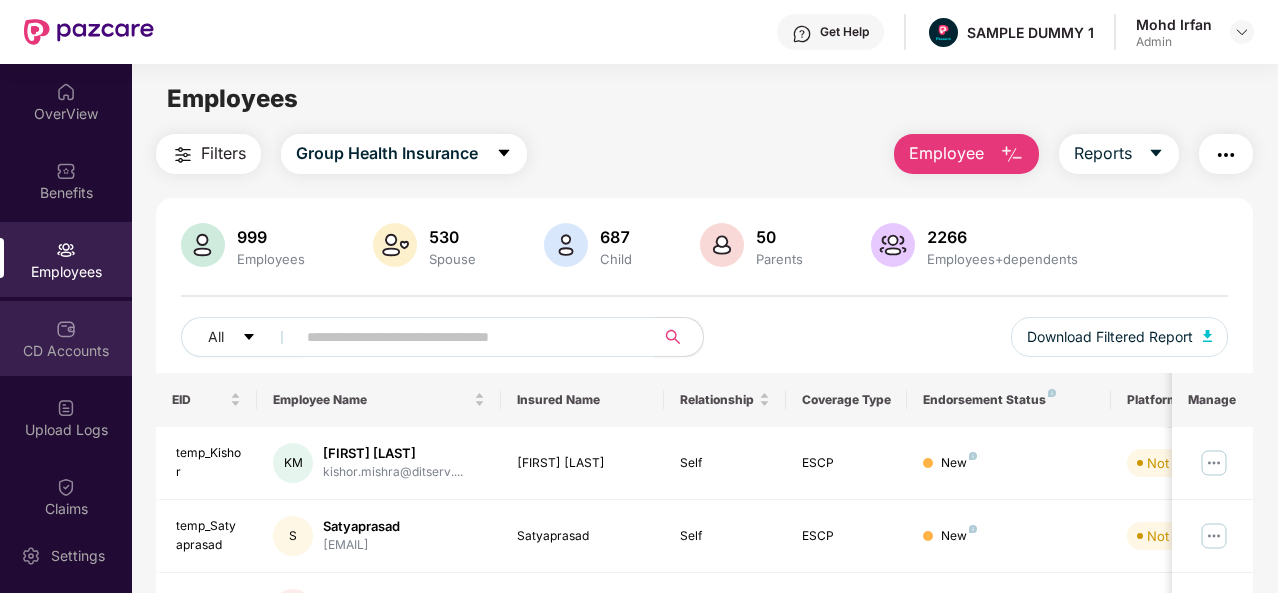 click at bounding box center [66, 329] 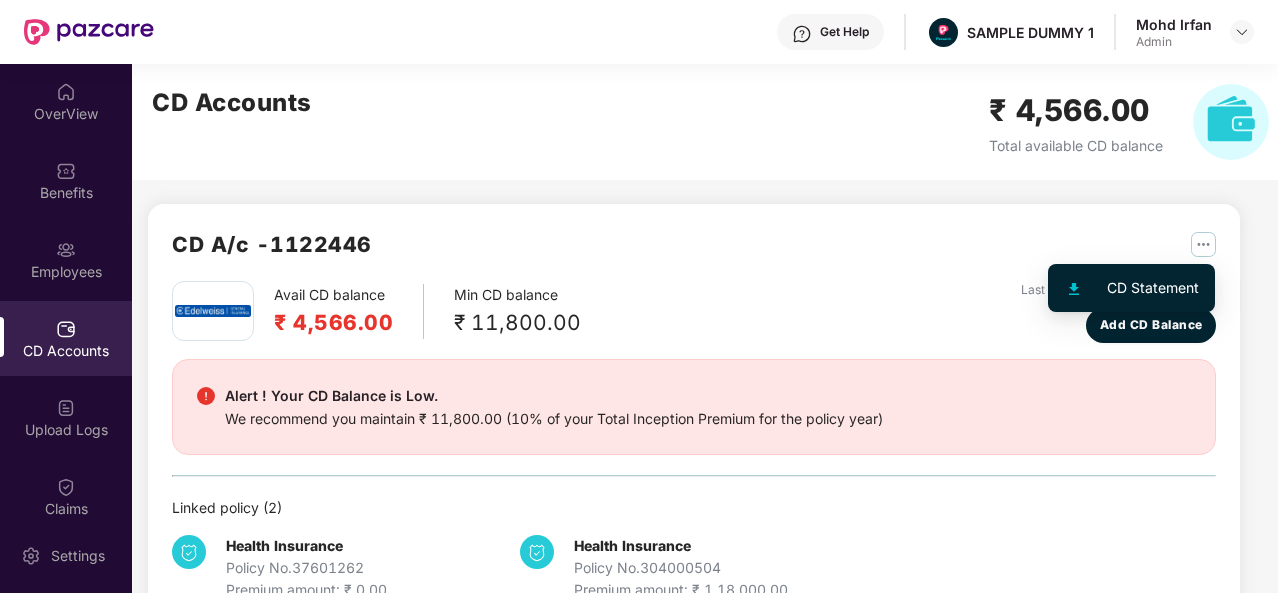 click at bounding box center [1203, 244] 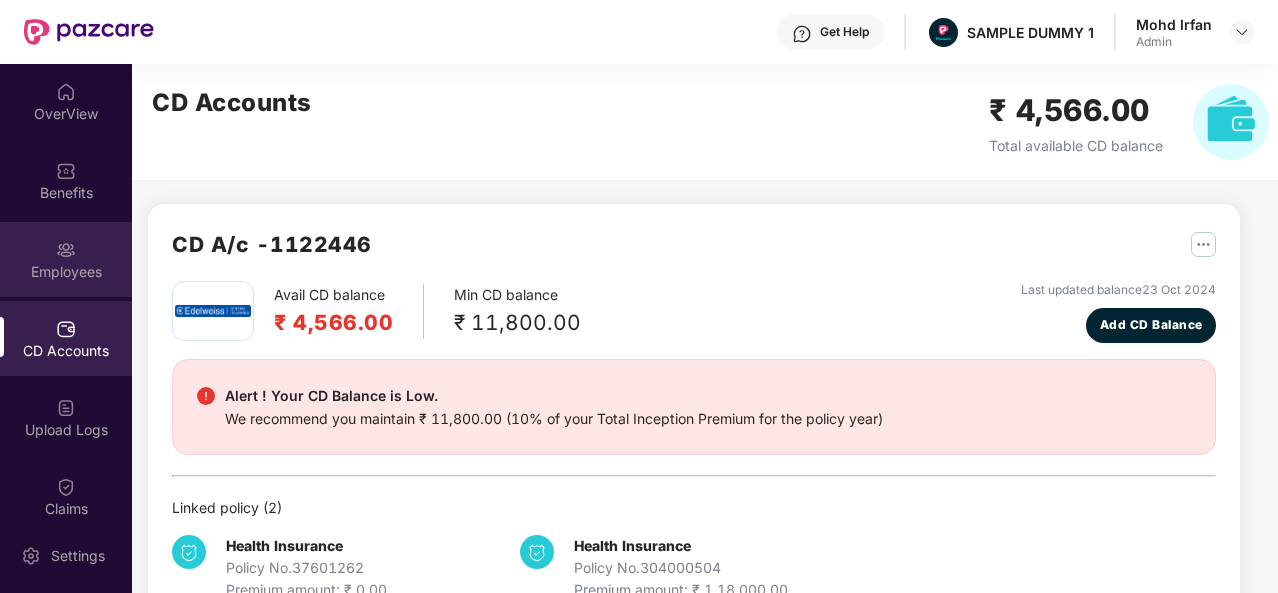 click on "Employees" at bounding box center [66, 272] 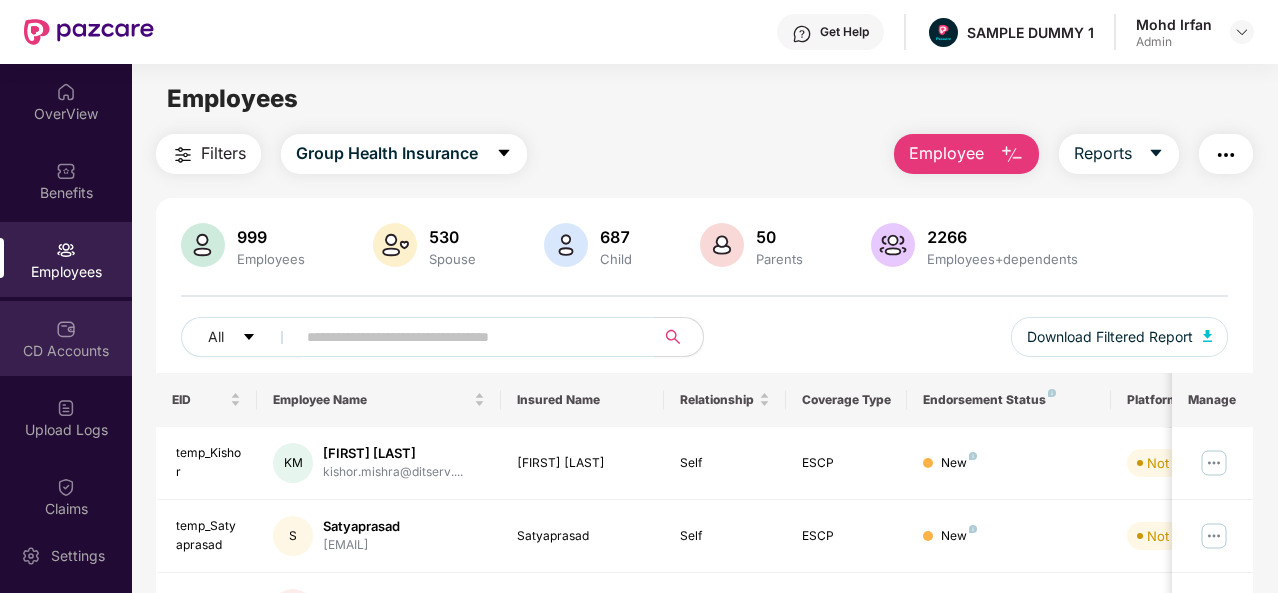 click on "CD Accounts" at bounding box center [66, 351] 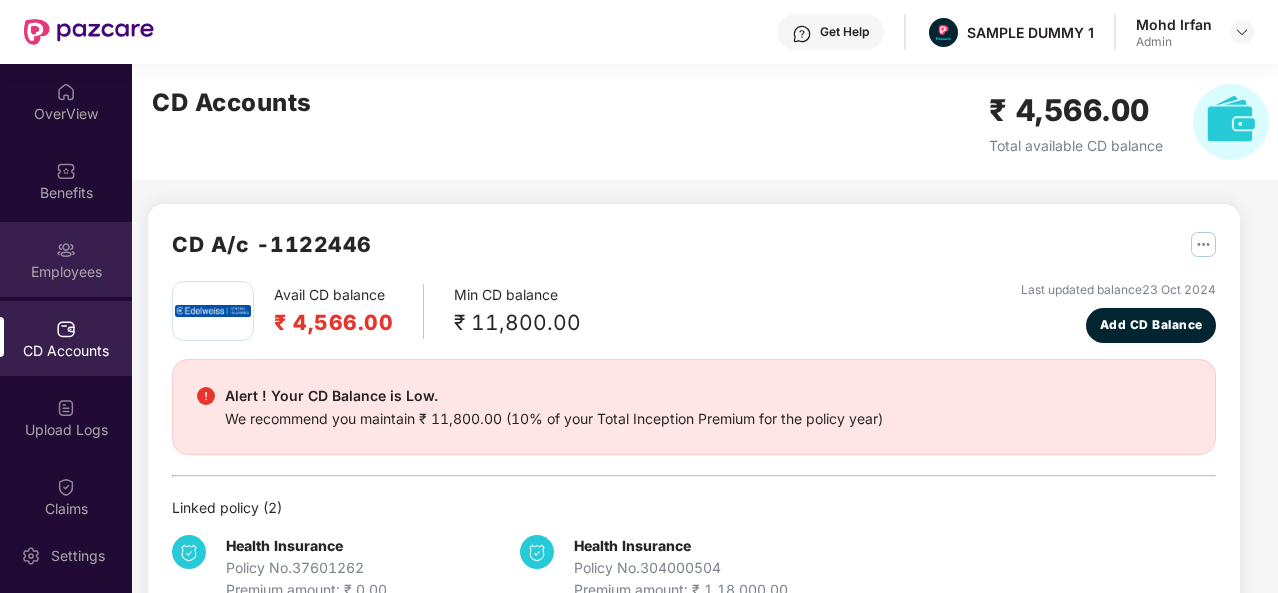 click on "Employees" at bounding box center (66, 259) 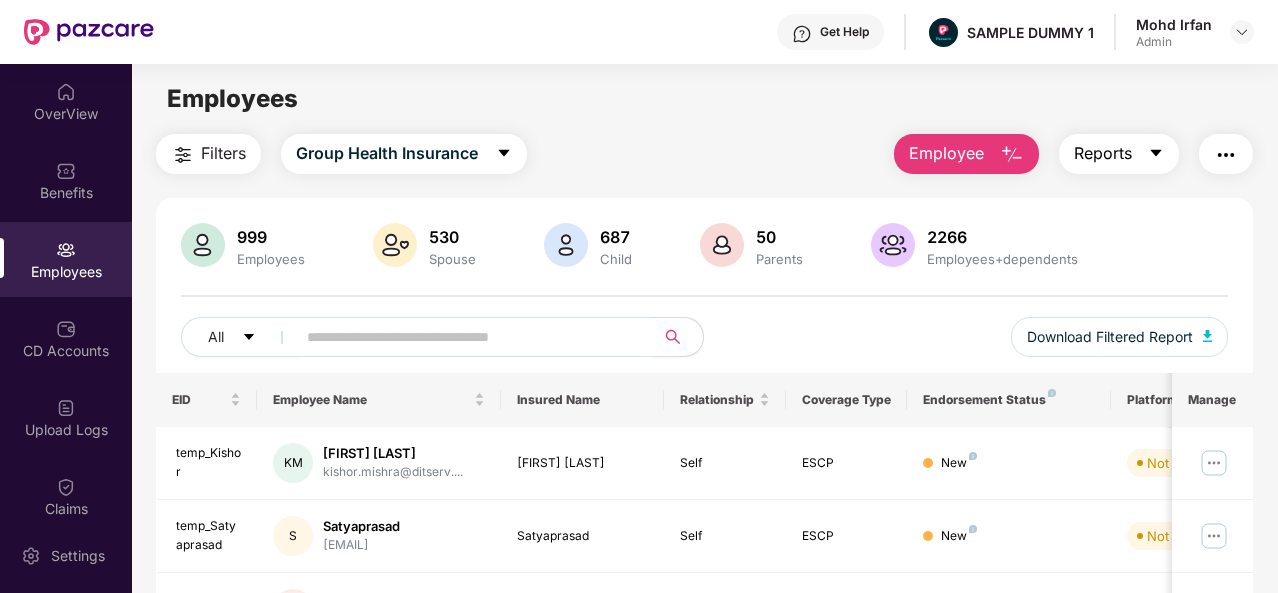 click on "Reports" at bounding box center [1119, 154] 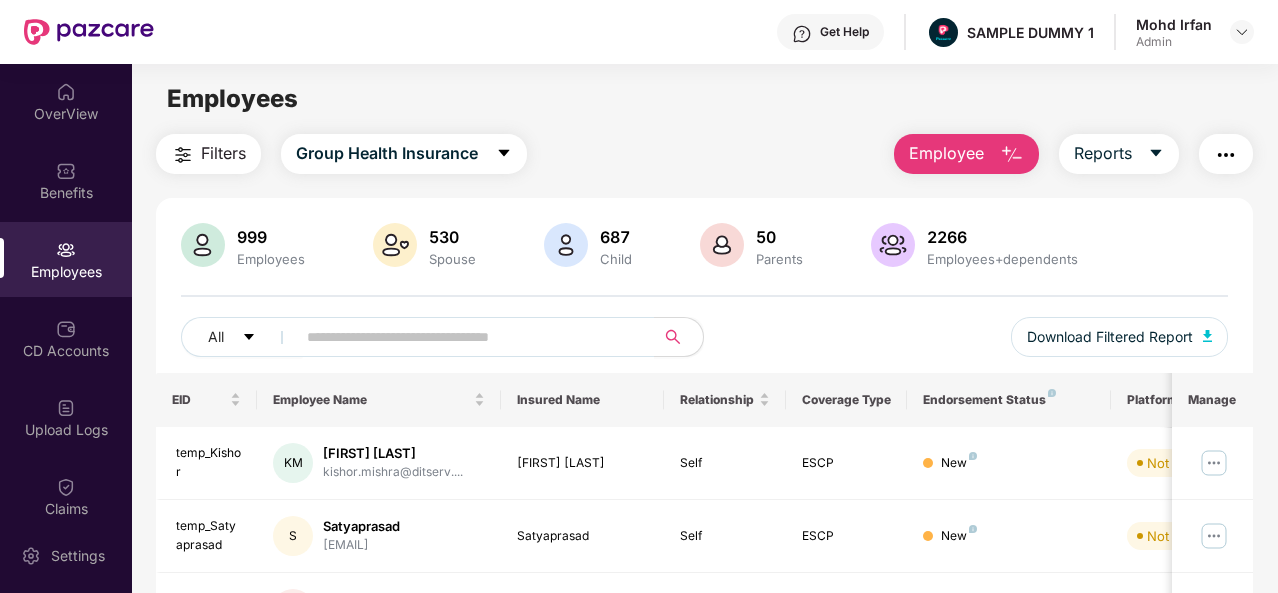 click at bounding box center (1226, 155) 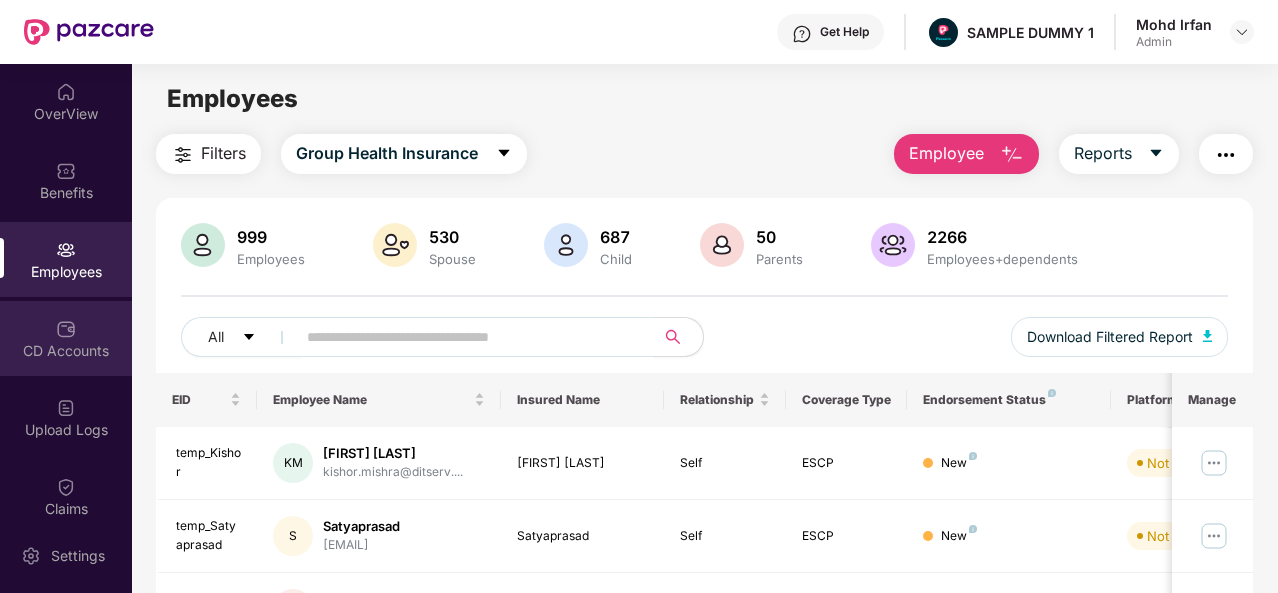 click on "CD Accounts" at bounding box center [66, 338] 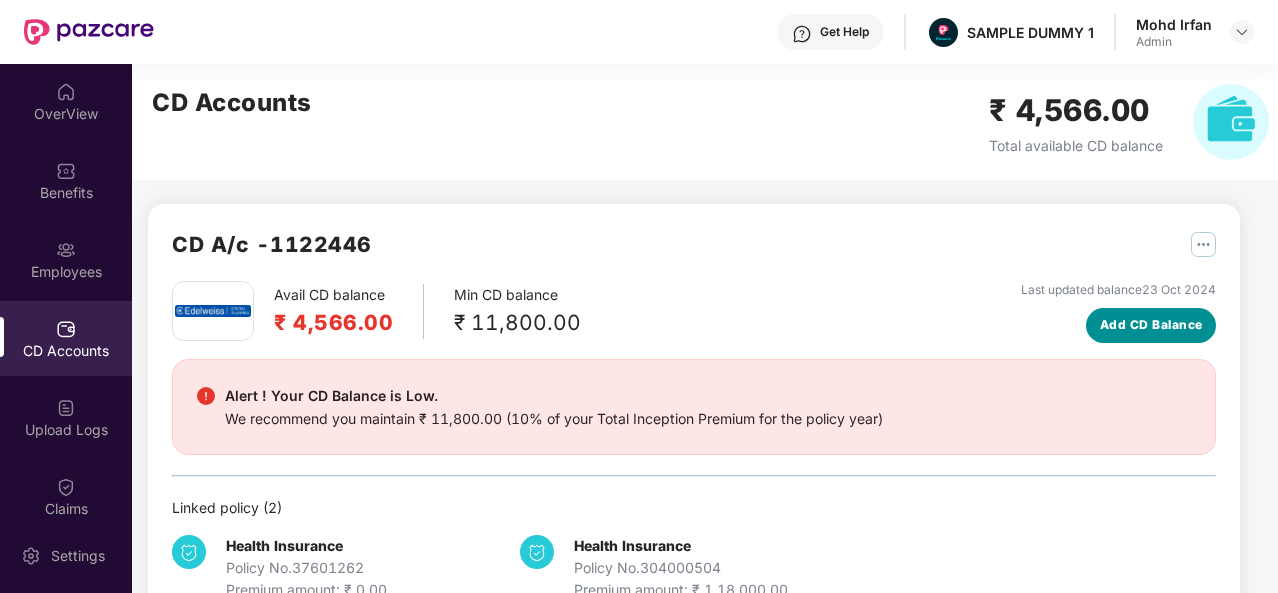 click on "Add CD Balance" at bounding box center [1151, 325] 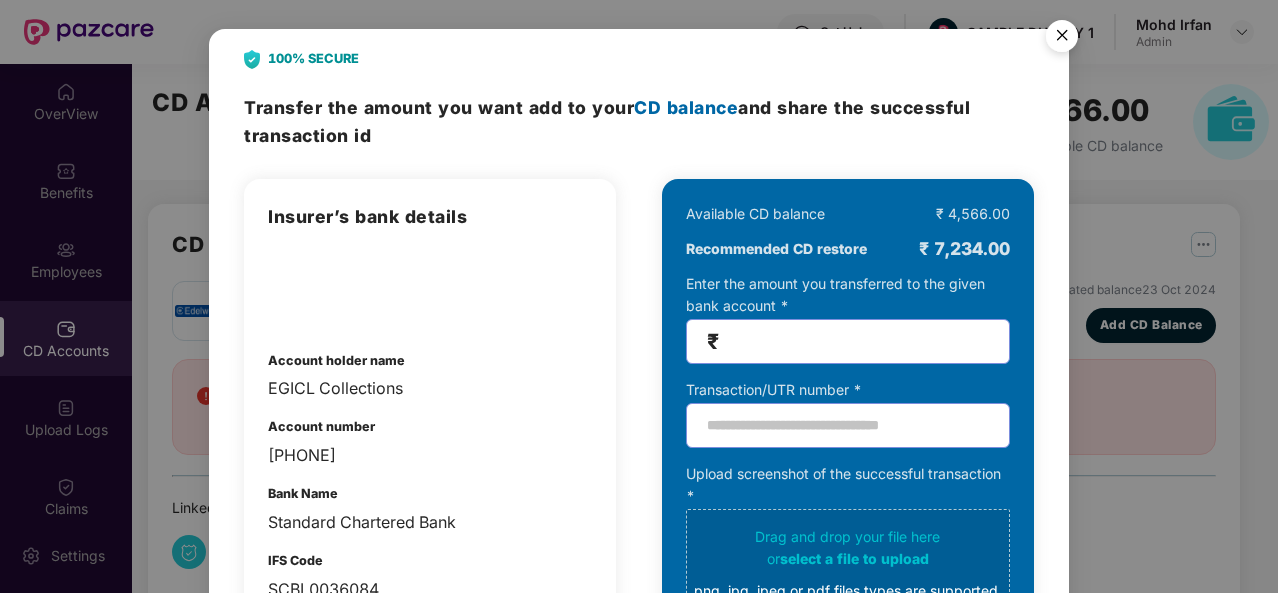 scroll, scrollTop: 0, scrollLeft: 0, axis: both 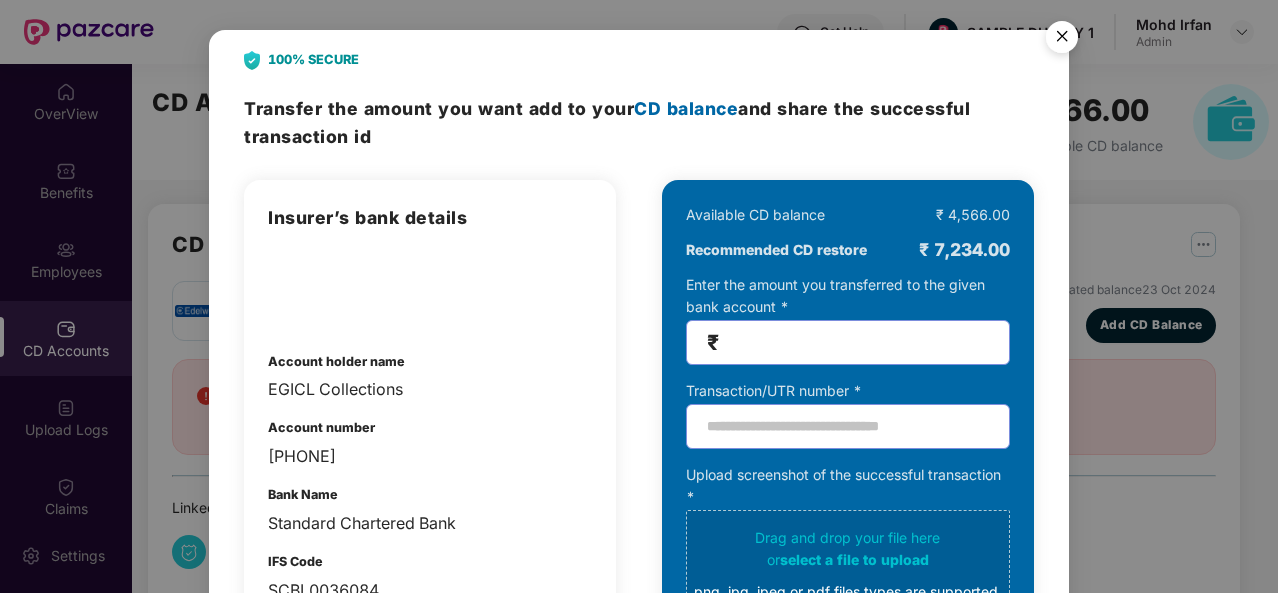 click at bounding box center (1062, 40) 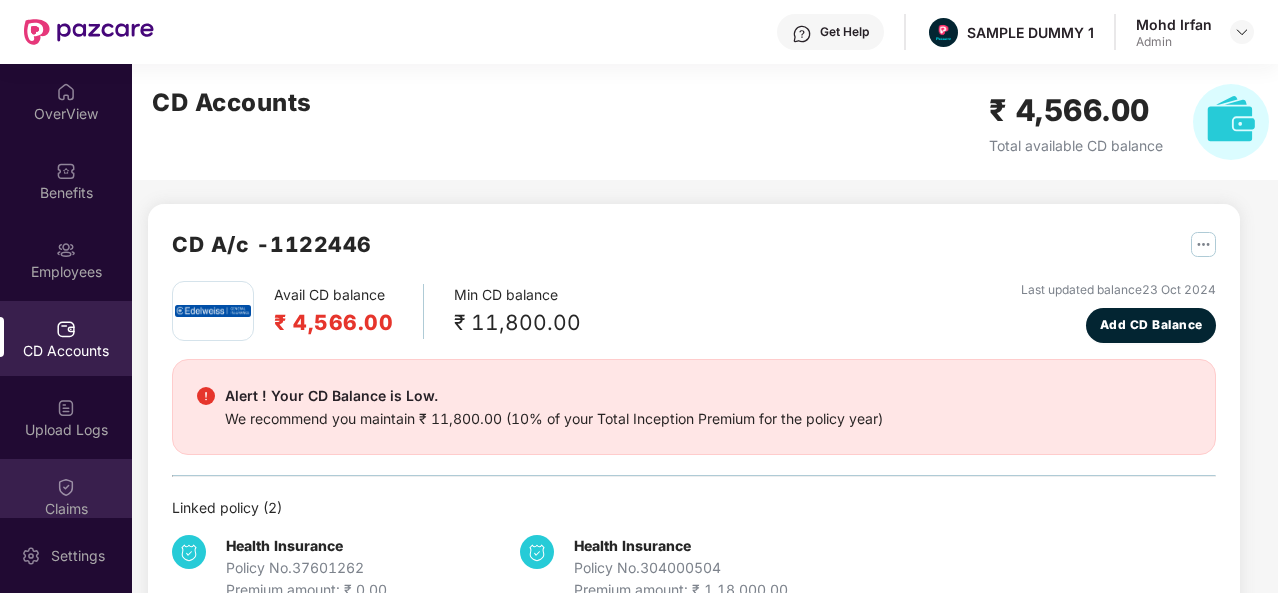 click at bounding box center [66, 487] 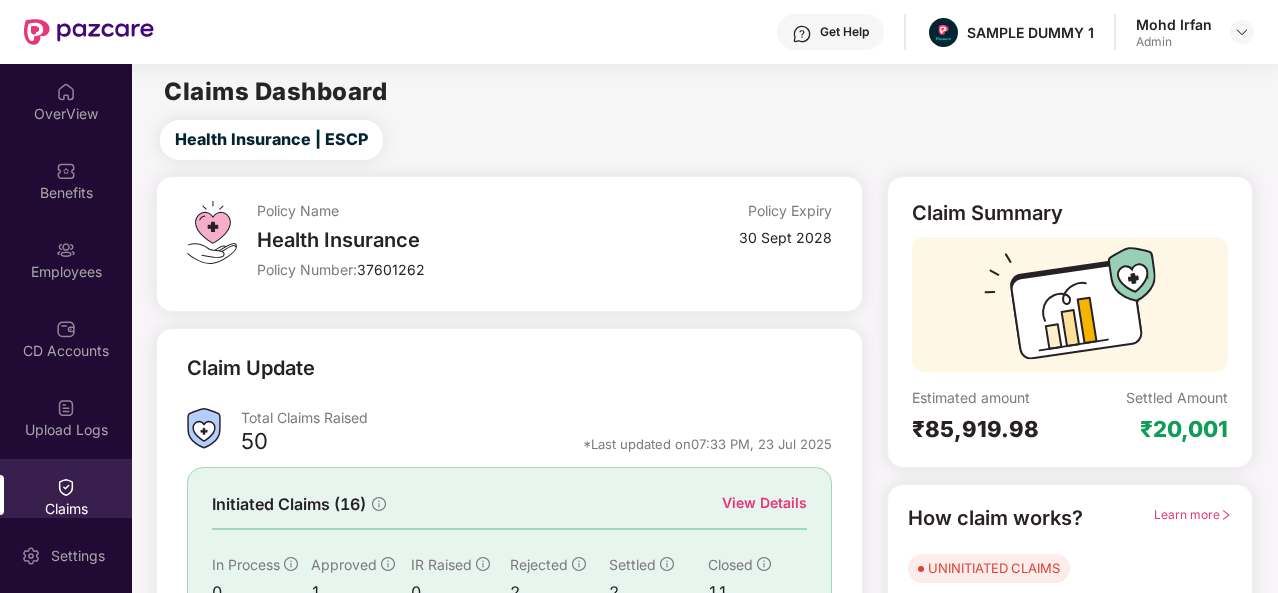 scroll, scrollTop: 180, scrollLeft: 0, axis: vertical 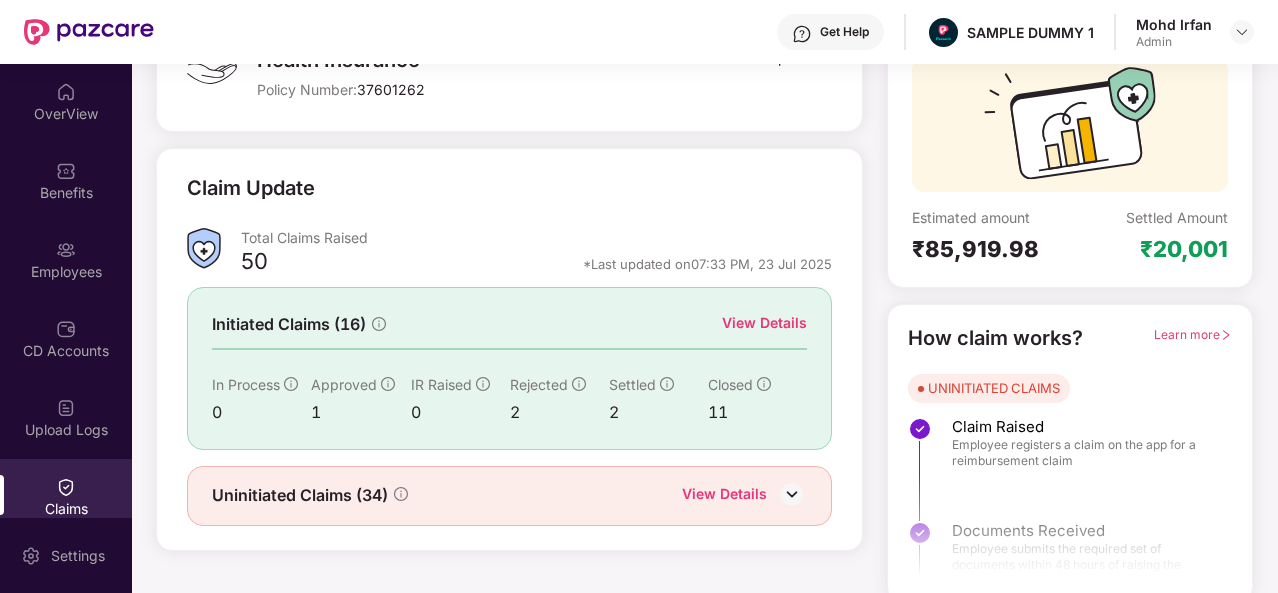 click on "View Details" at bounding box center [764, 323] 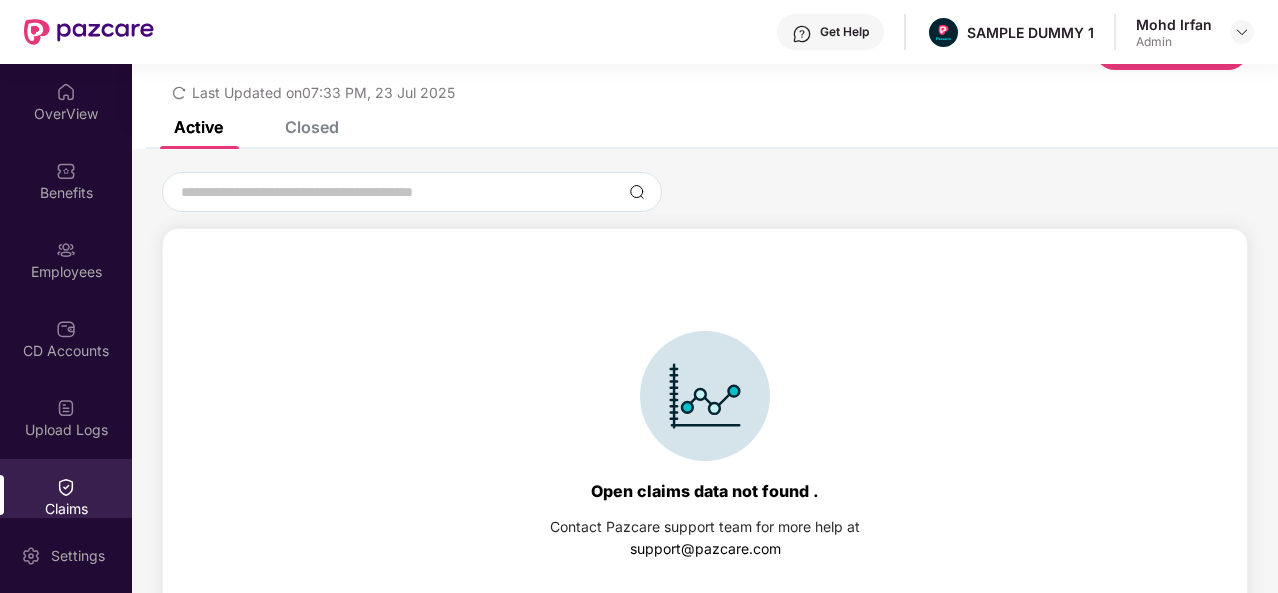 scroll, scrollTop: 92, scrollLeft: 0, axis: vertical 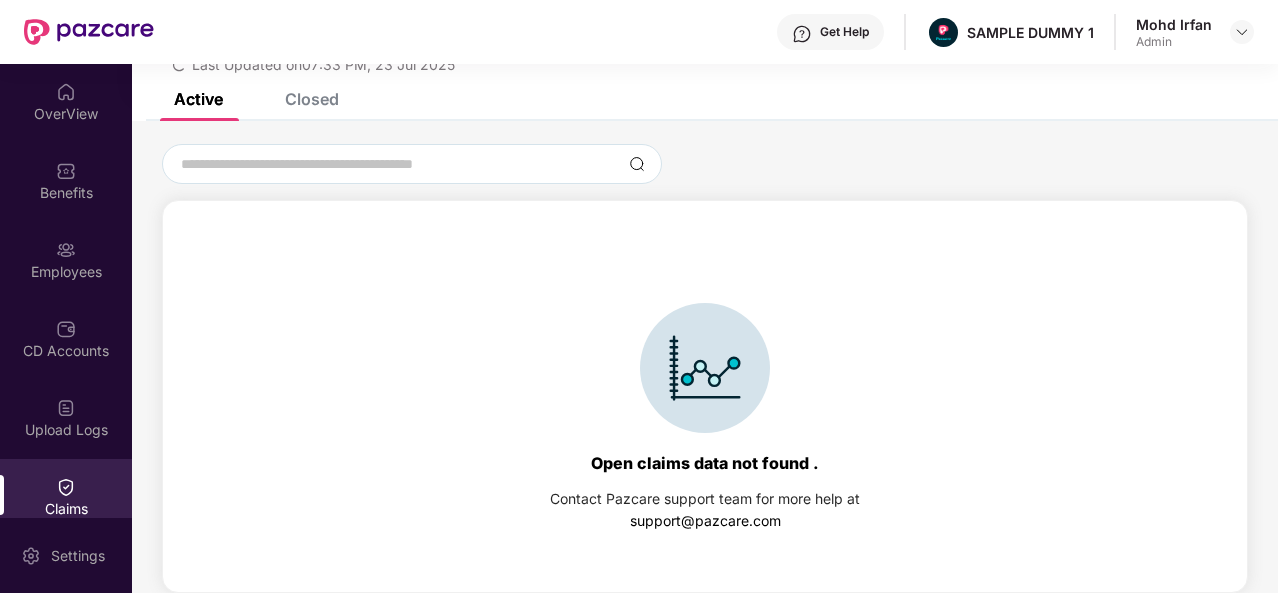 click on "List of Initiated Claims Raise a Claim Last Updated on  07:33 PM, 23 Jul 2025" at bounding box center [705, 32] 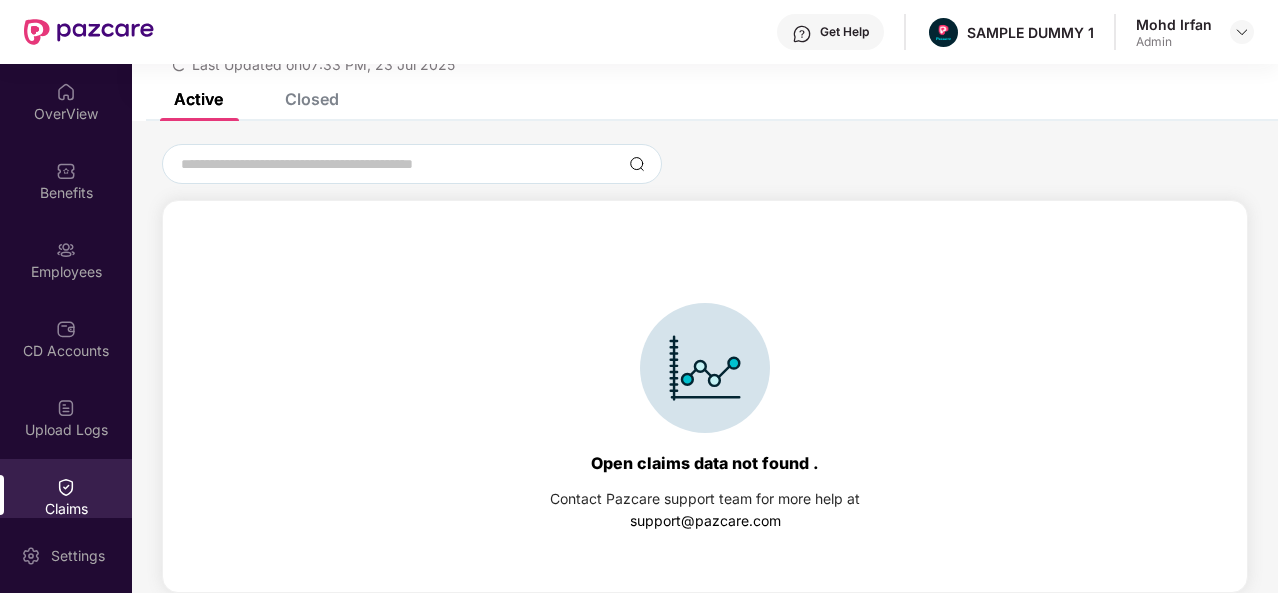 click on "Closed" at bounding box center [312, 99] 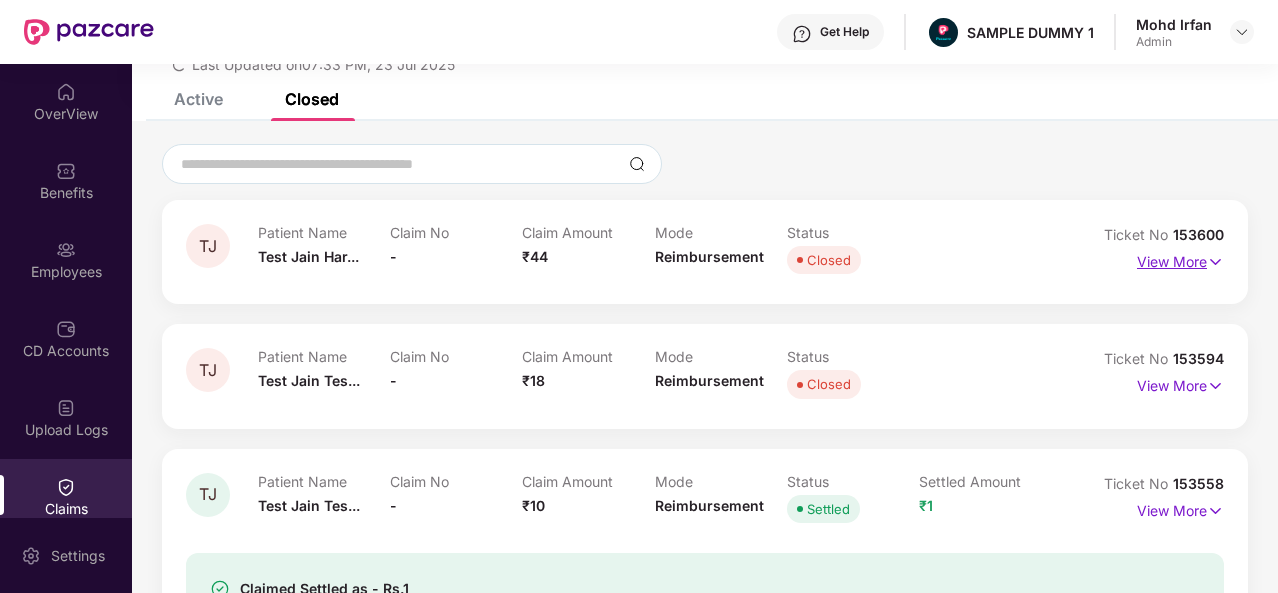 click on "View More" at bounding box center [1180, 259] 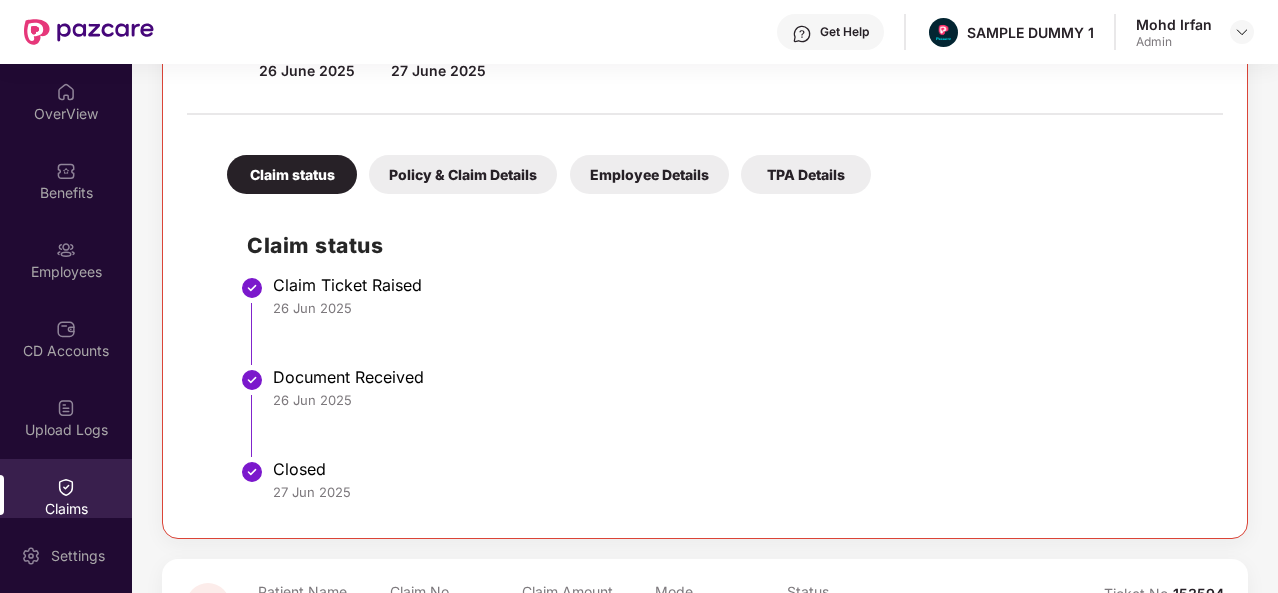 scroll, scrollTop: 378, scrollLeft: 0, axis: vertical 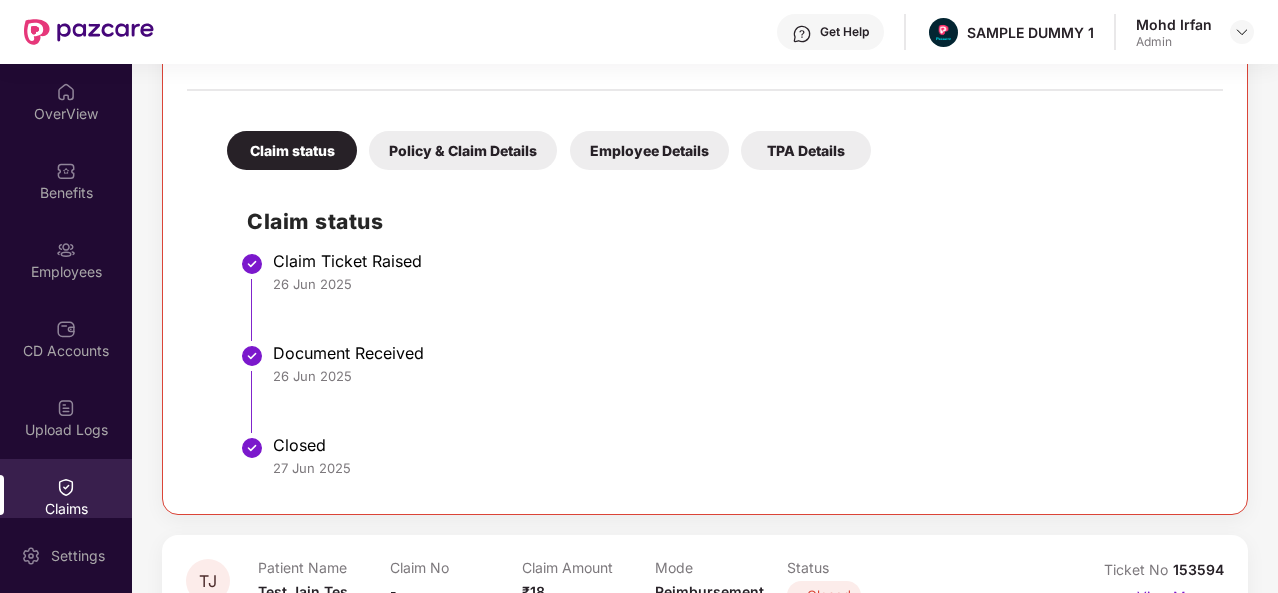 click on "Policy & Claim Details" at bounding box center [463, 150] 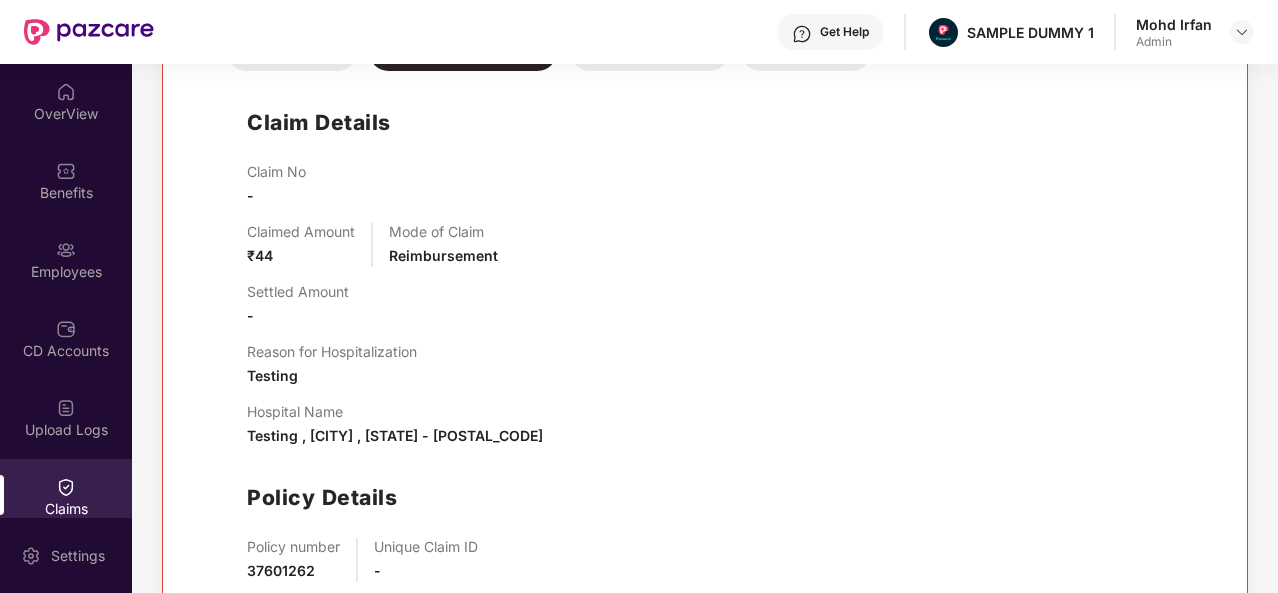 scroll, scrollTop: 293, scrollLeft: 0, axis: vertical 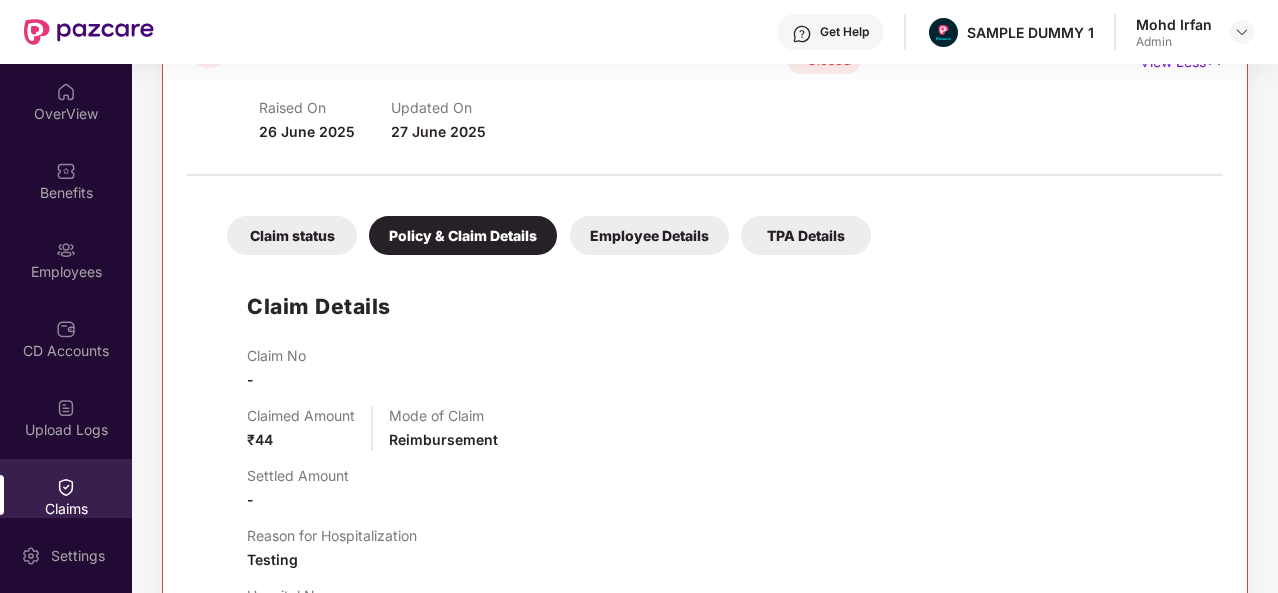click on "Employee Details" at bounding box center [649, 235] 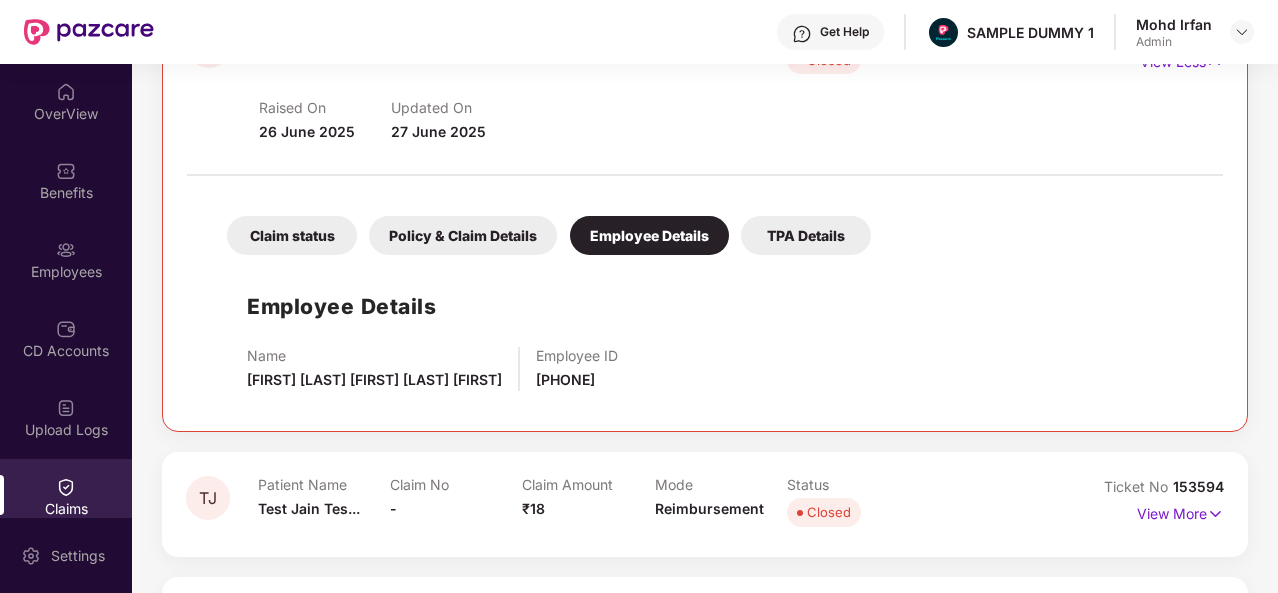 click on "TPA Details" at bounding box center [806, 235] 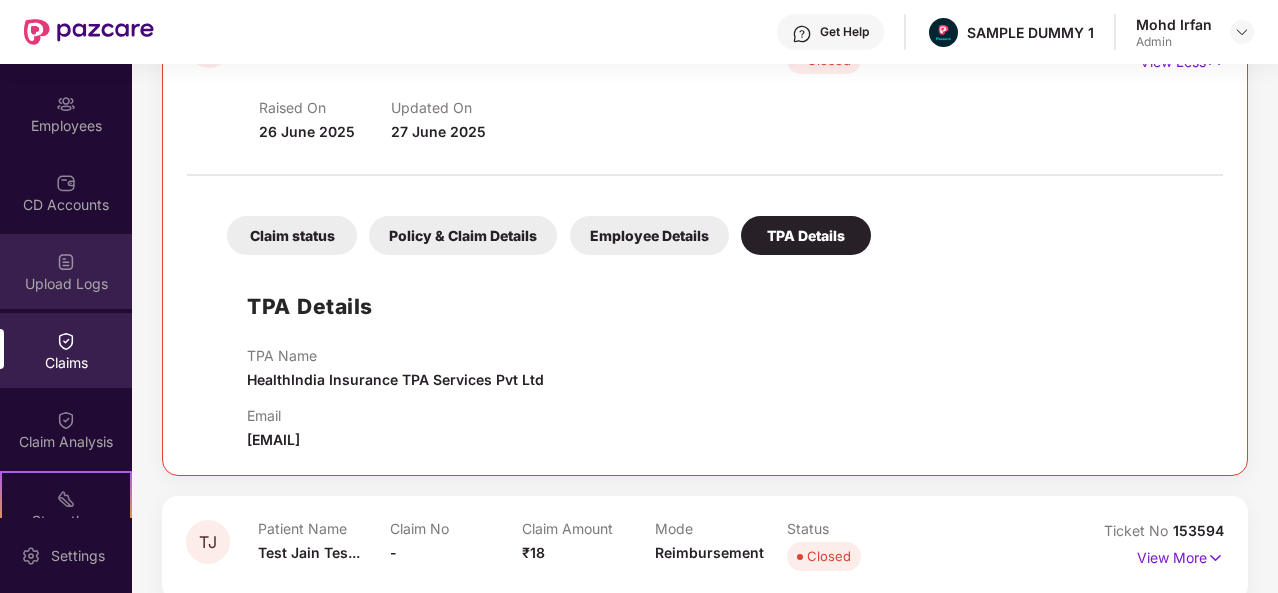 scroll, scrollTop: 162, scrollLeft: 0, axis: vertical 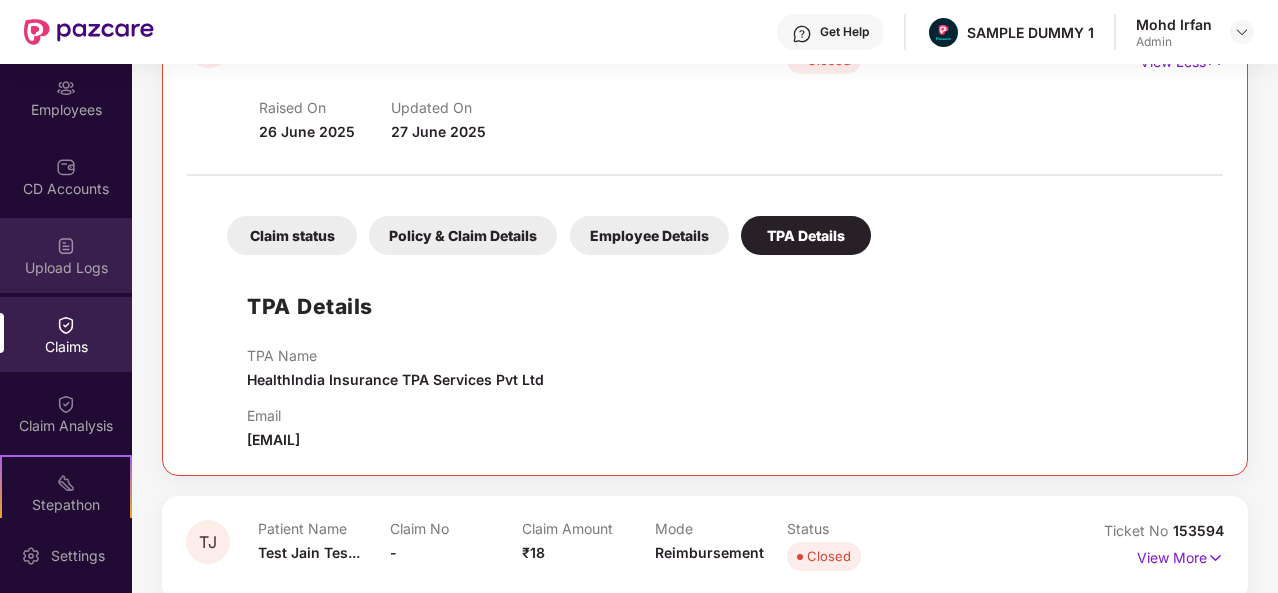 click on "Claim Analysis" at bounding box center [66, 413] 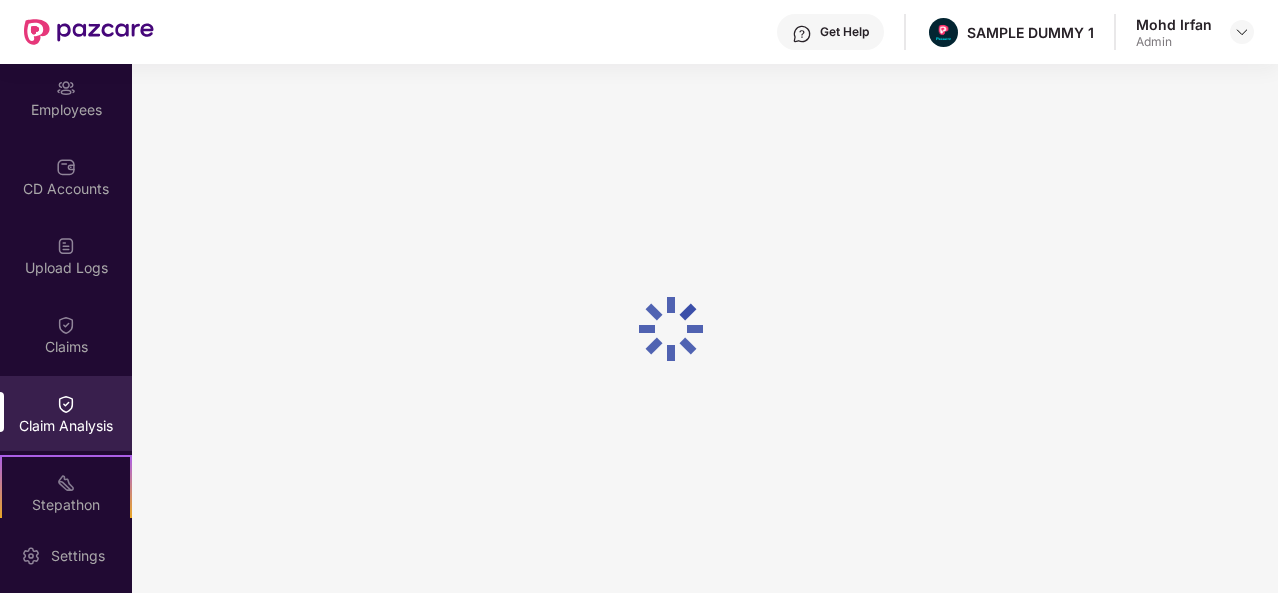 scroll, scrollTop: 0, scrollLeft: 0, axis: both 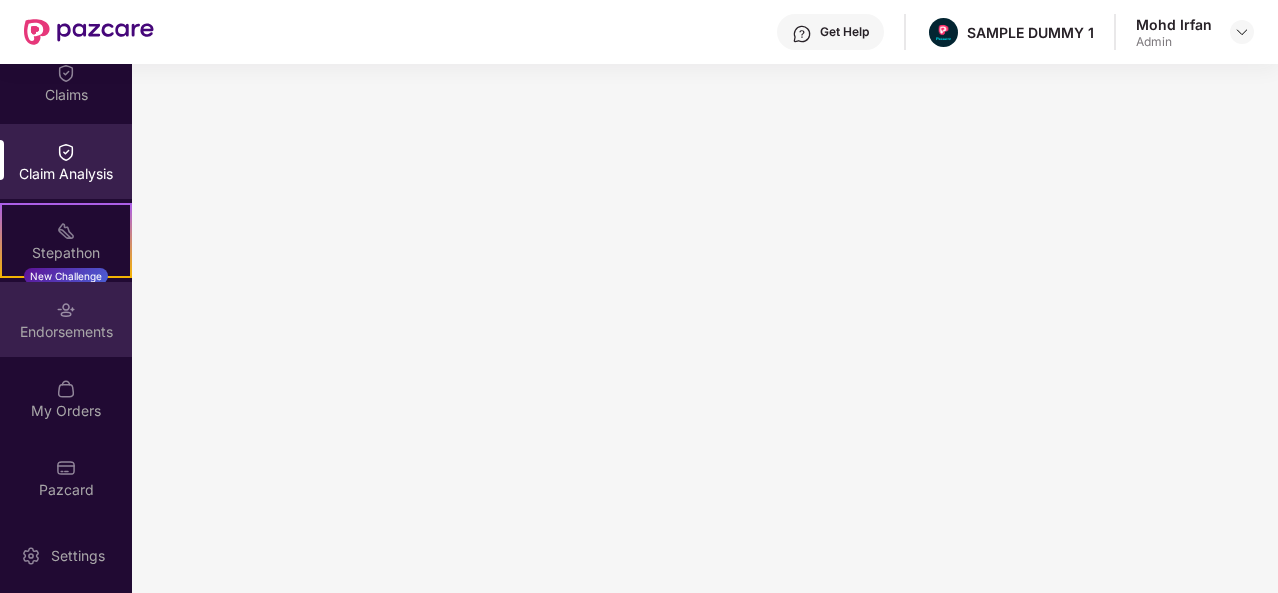 click at bounding box center [66, 310] 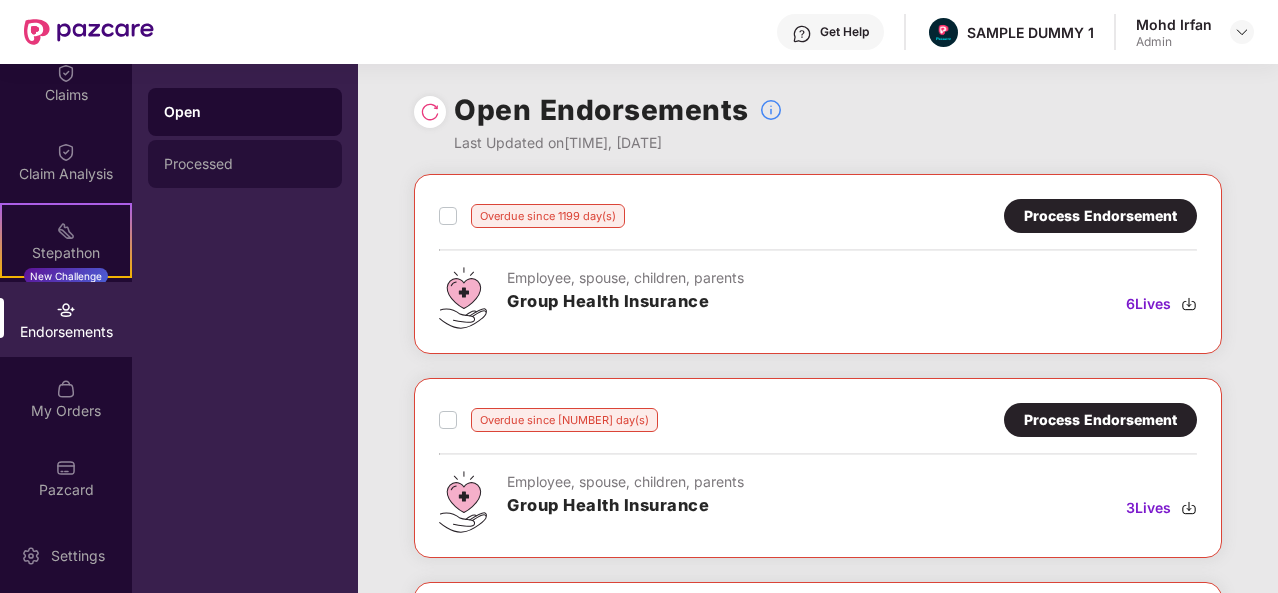 click on "Processed" at bounding box center (245, 164) 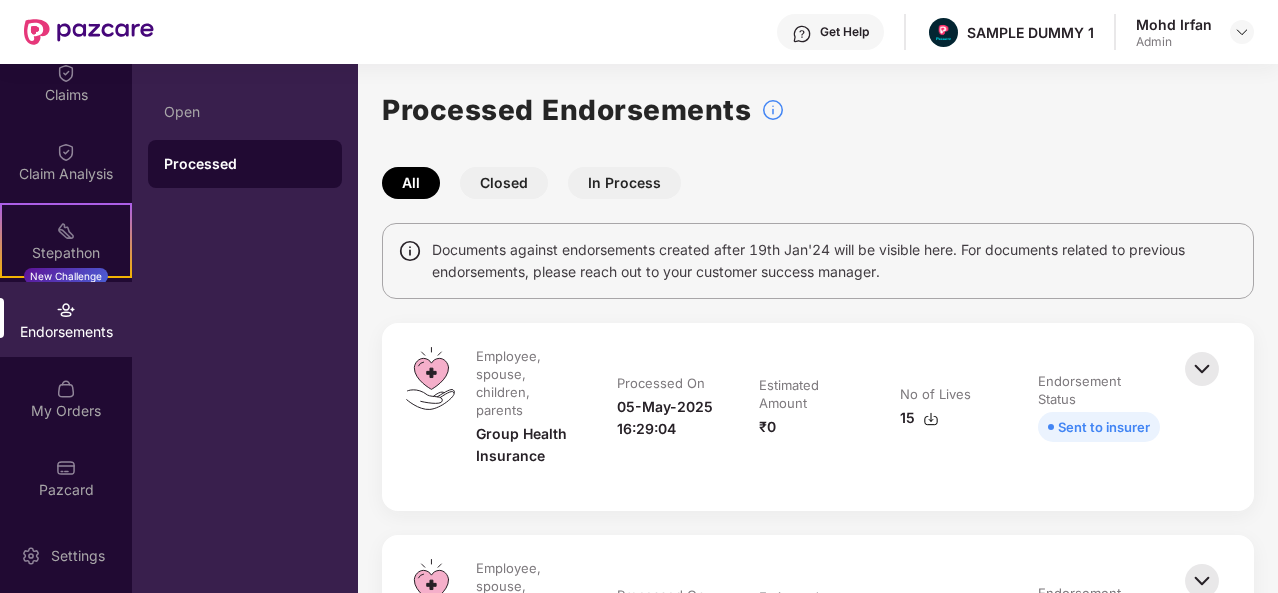 click on "Closed" at bounding box center [504, 183] 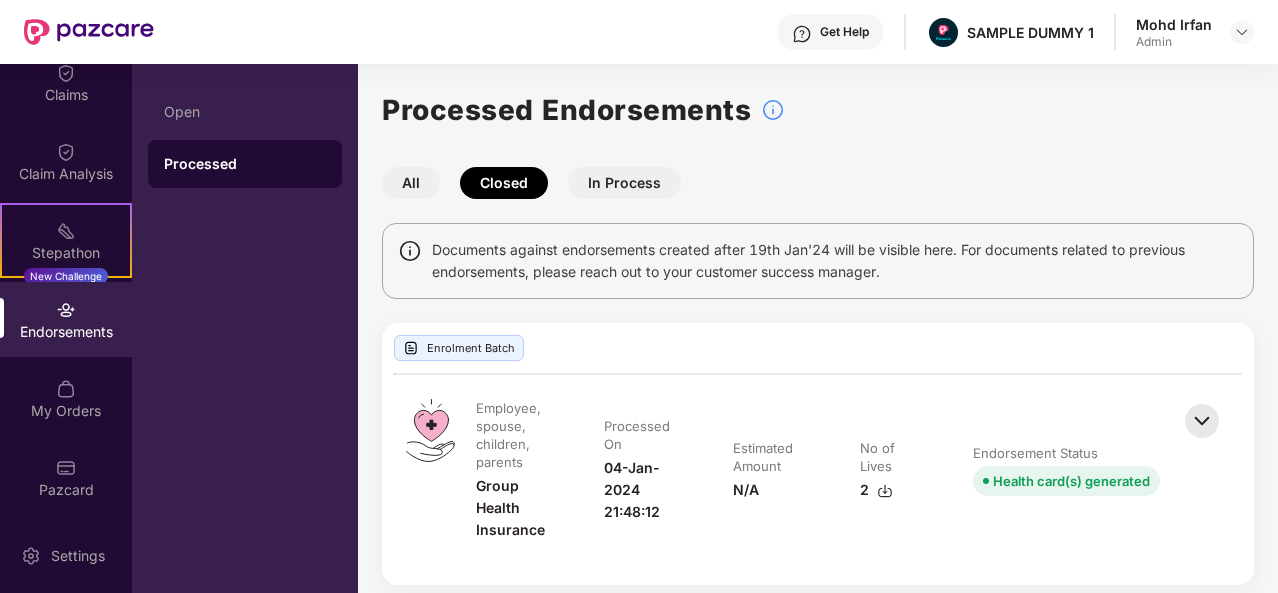 click on "In Process" at bounding box center [624, 183] 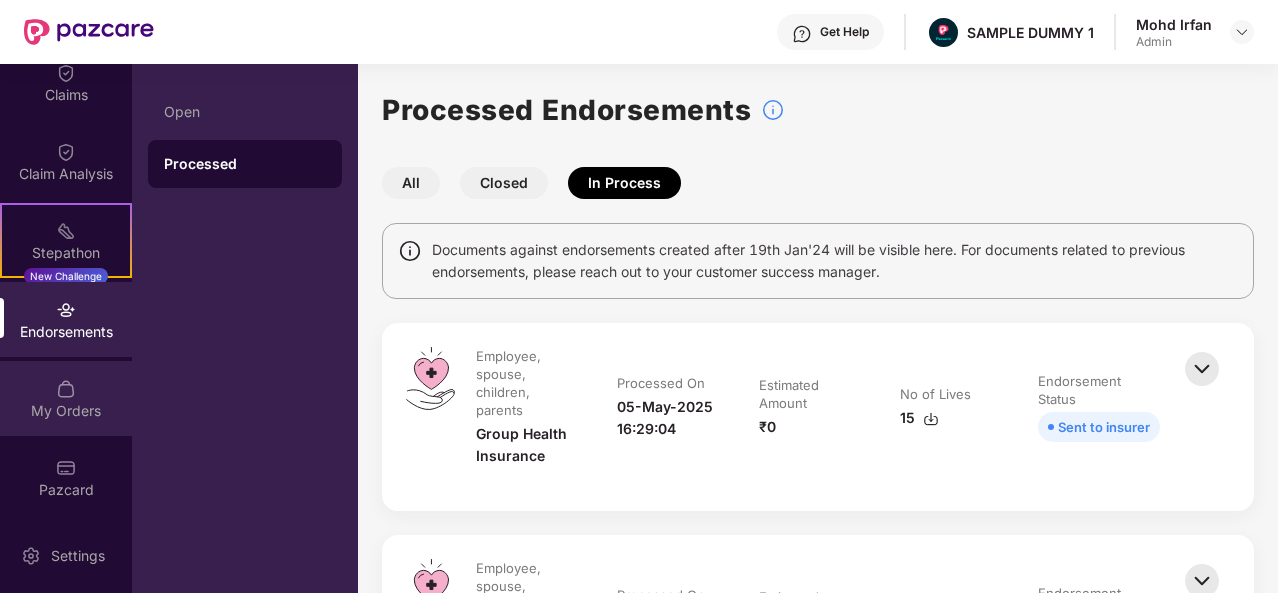 click at bounding box center (66, 389) 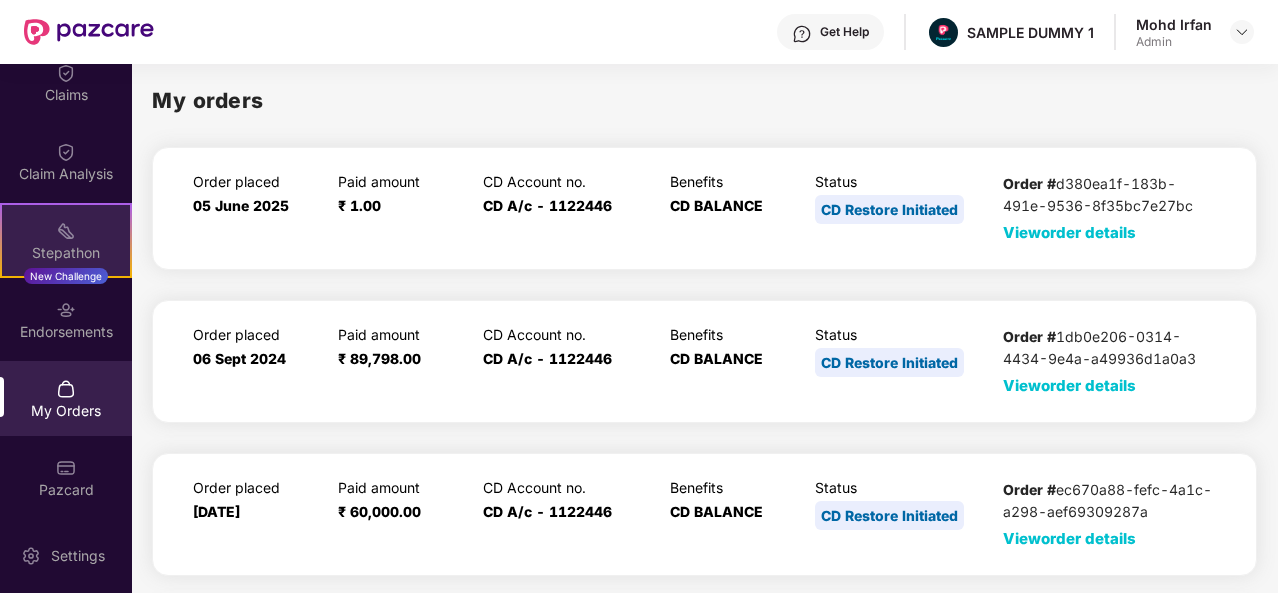 click at bounding box center [66, 231] 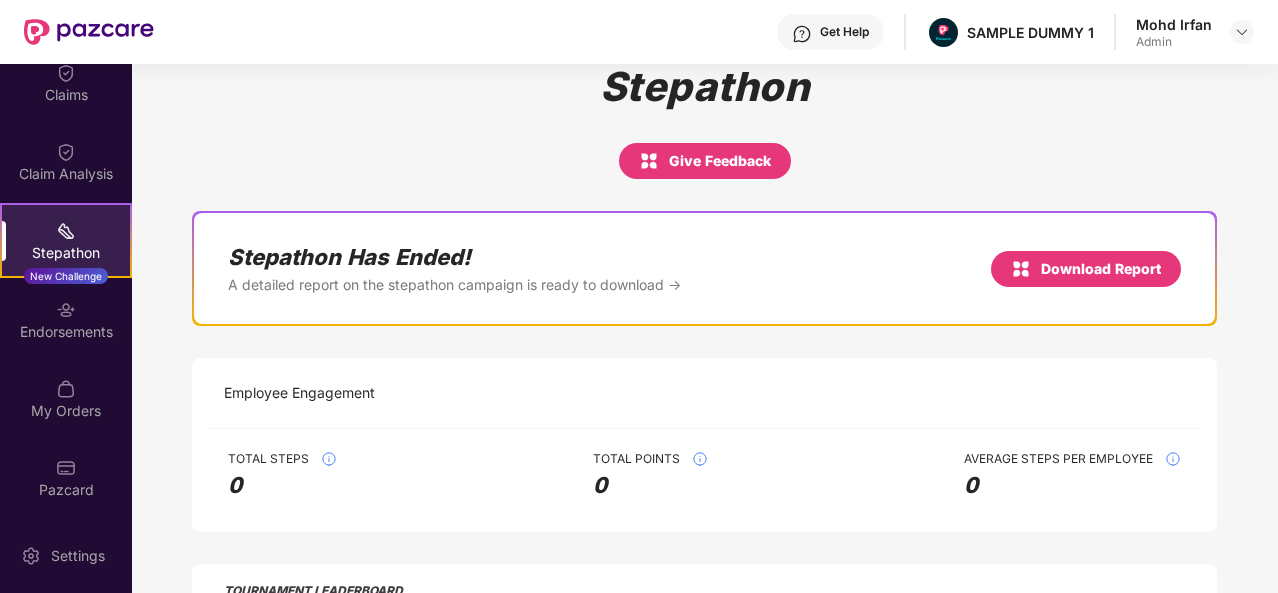 scroll, scrollTop: 0, scrollLeft: 0, axis: both 